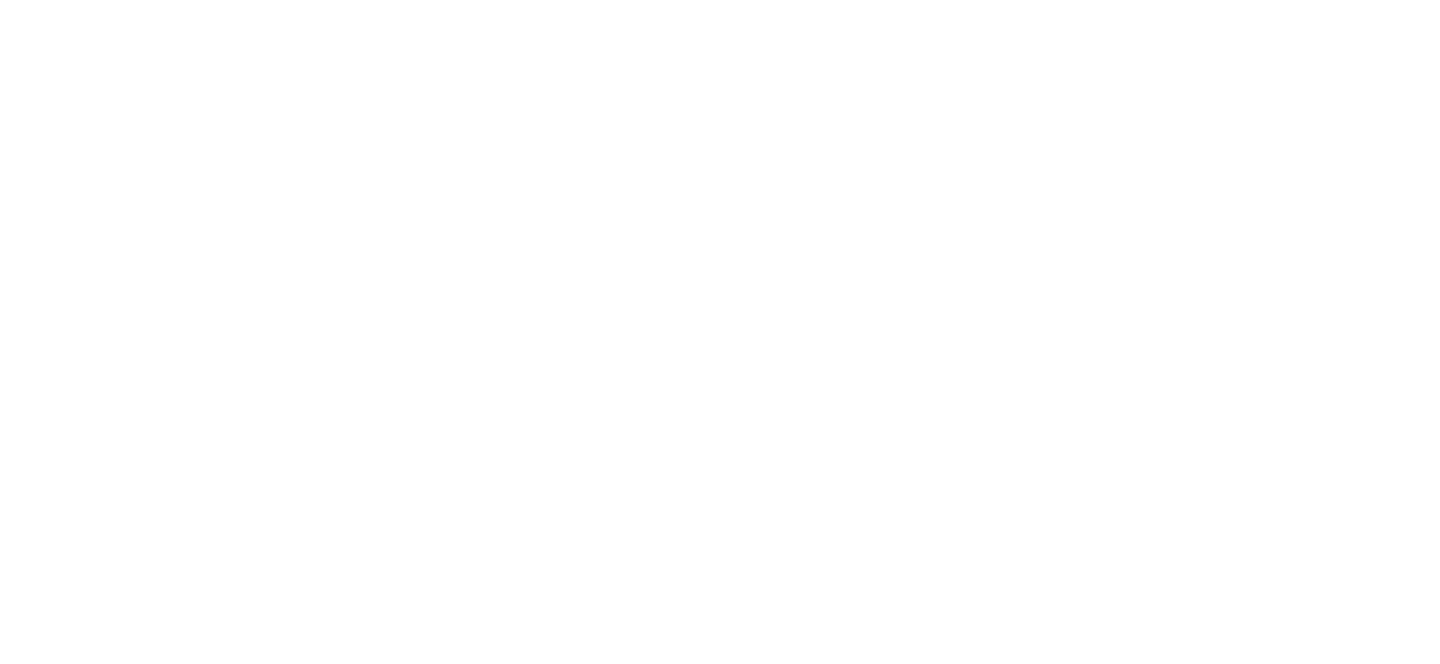 scroll, scrollTop: 0, scrollLeft: 0, axis: both 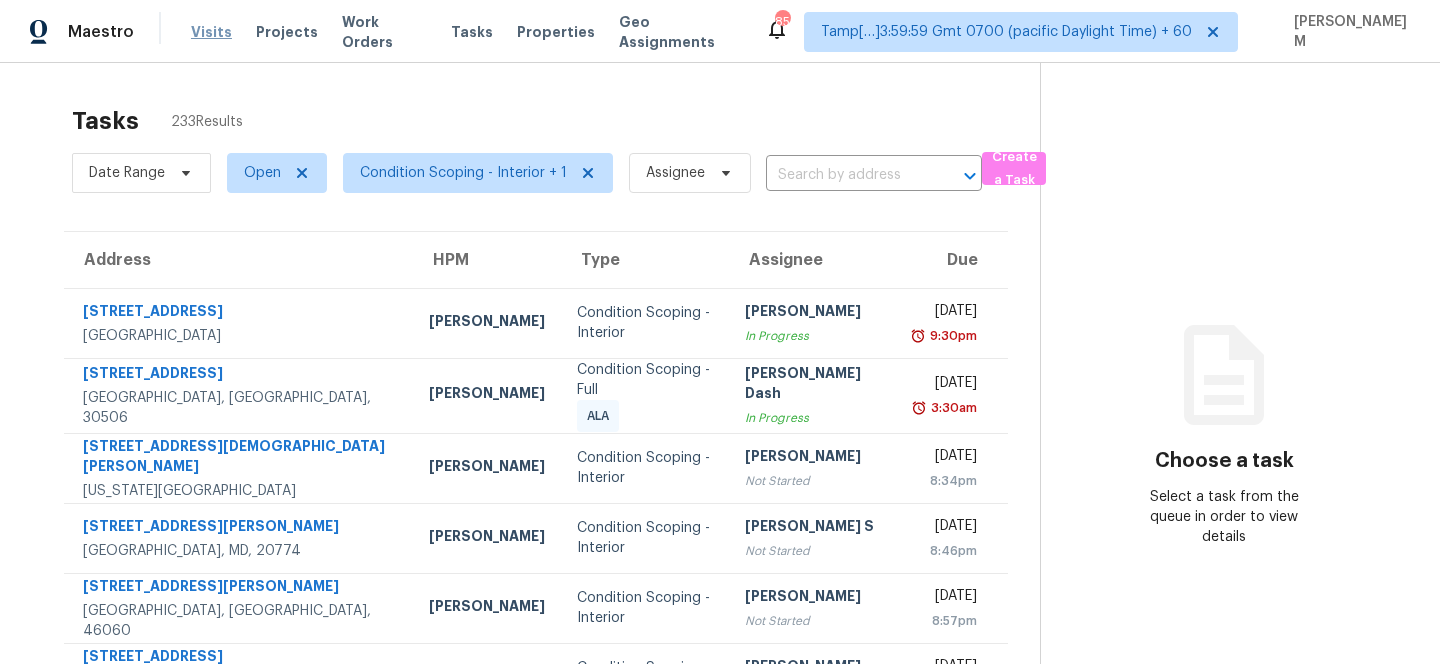 click on "Visits" at bounding box center (211, 32) 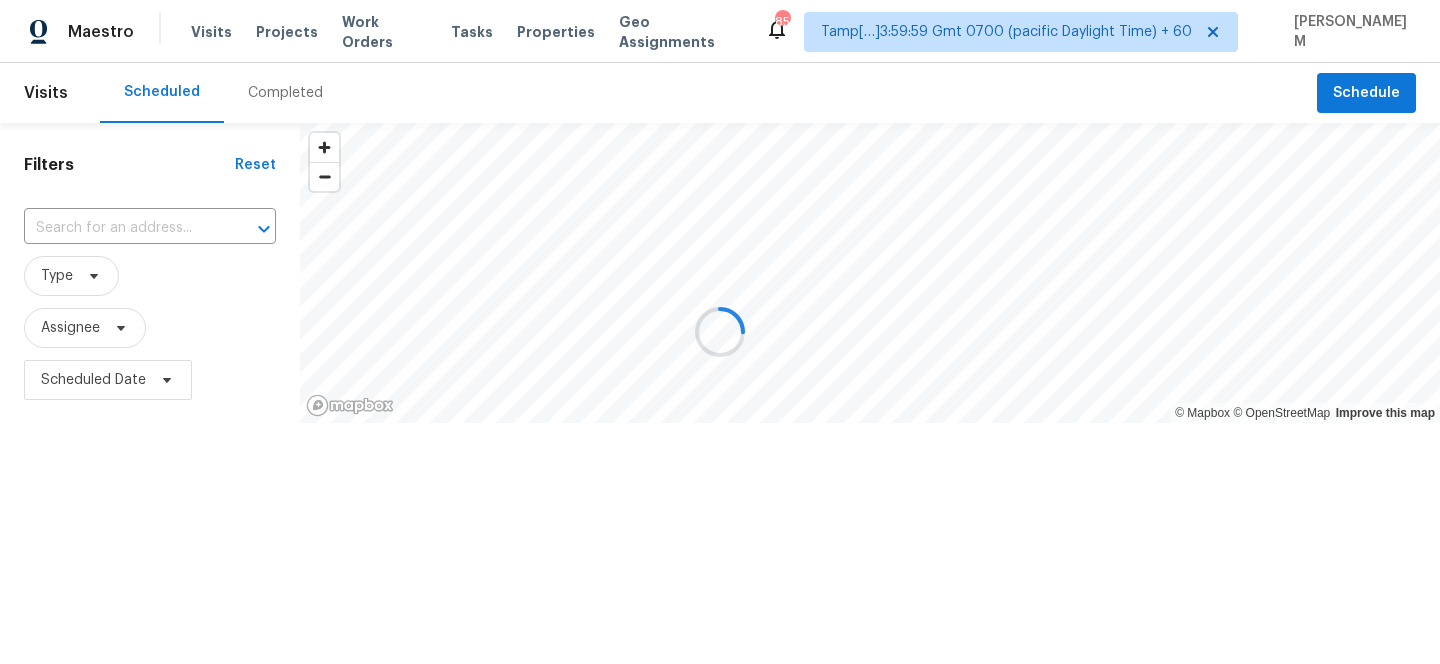 click at bounding box center [720, 332] 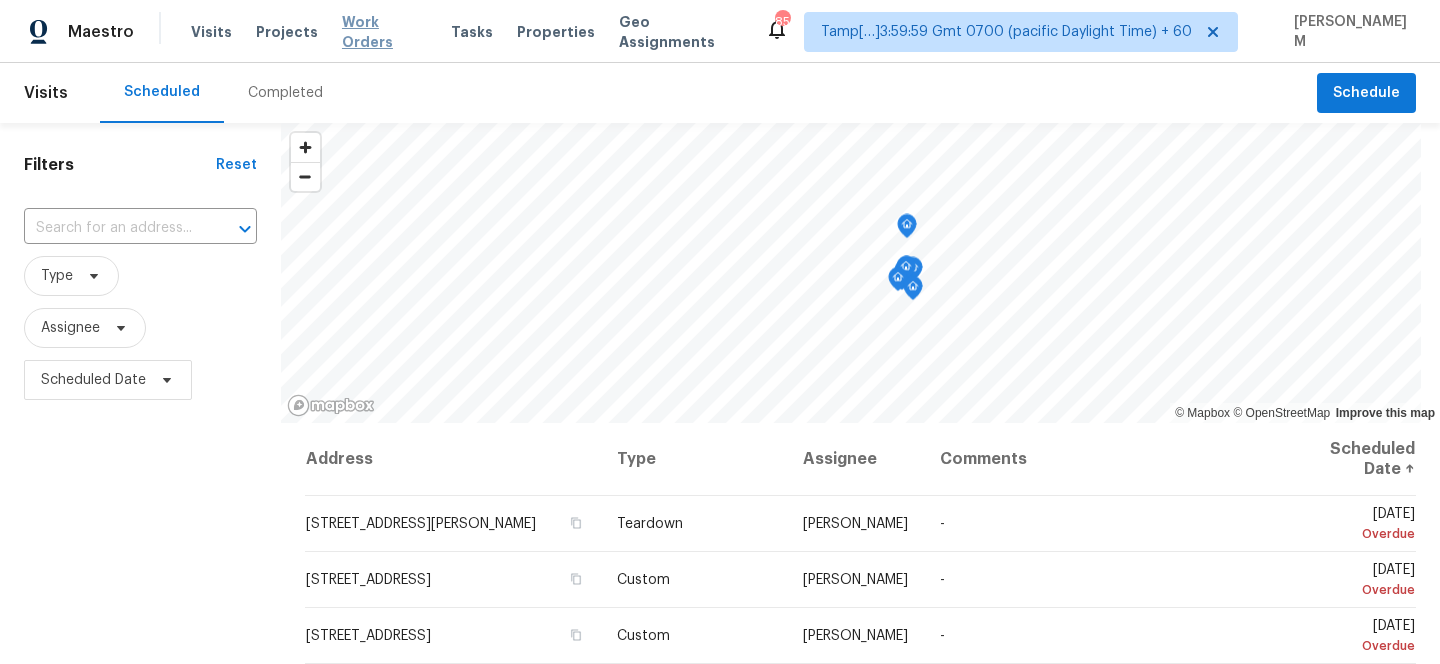click on "Work Orders" at bounding box center [384, 32] 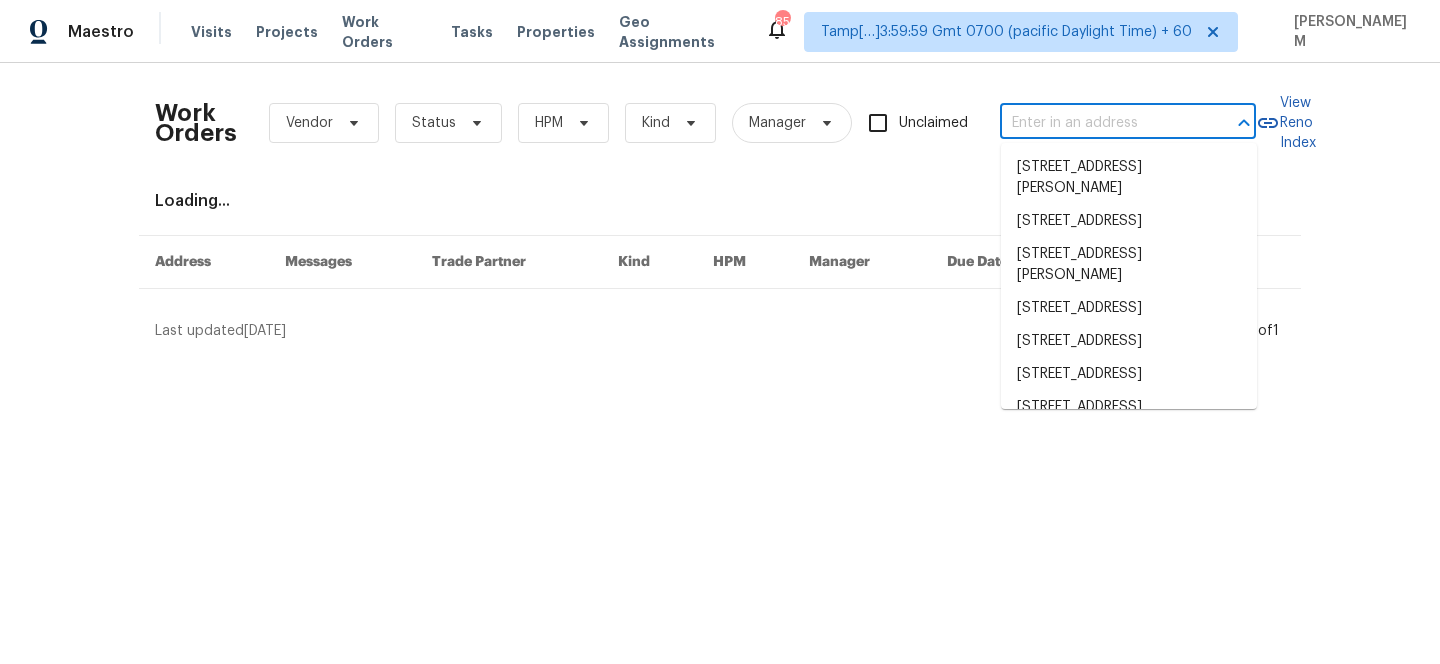 click at bounding box center [1100, 123] 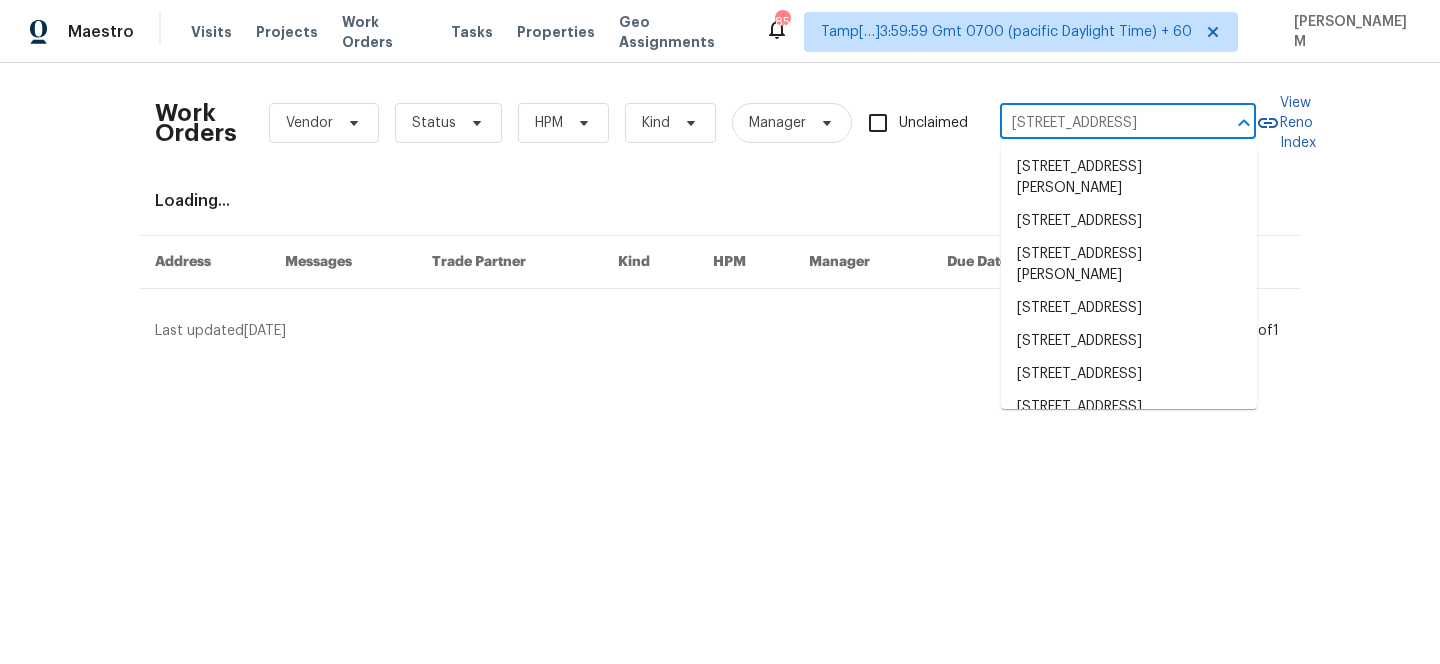scroll, scrollTop: 0, scrollLeft: 93, axis: horizontal 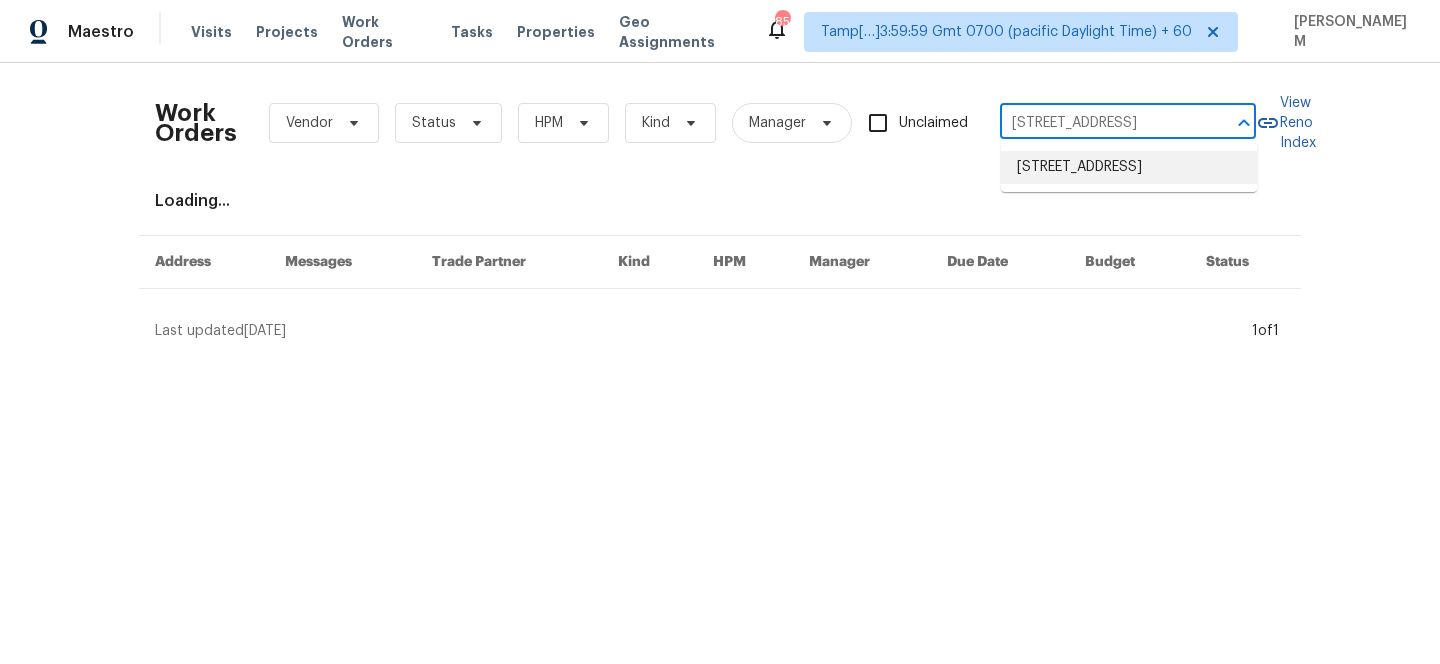 click on "[STREET_ADDRESS]" at bounding box center (1129, 167) 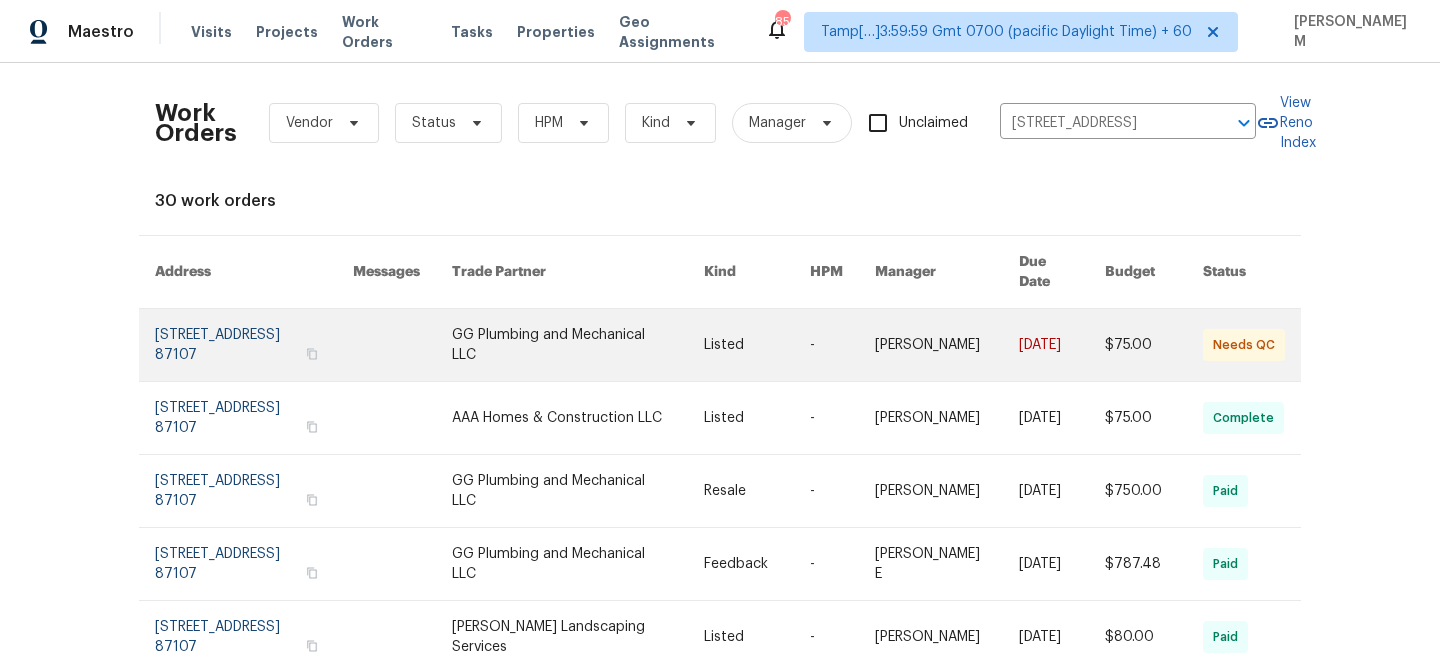 click at bounding box center (1062, 345) 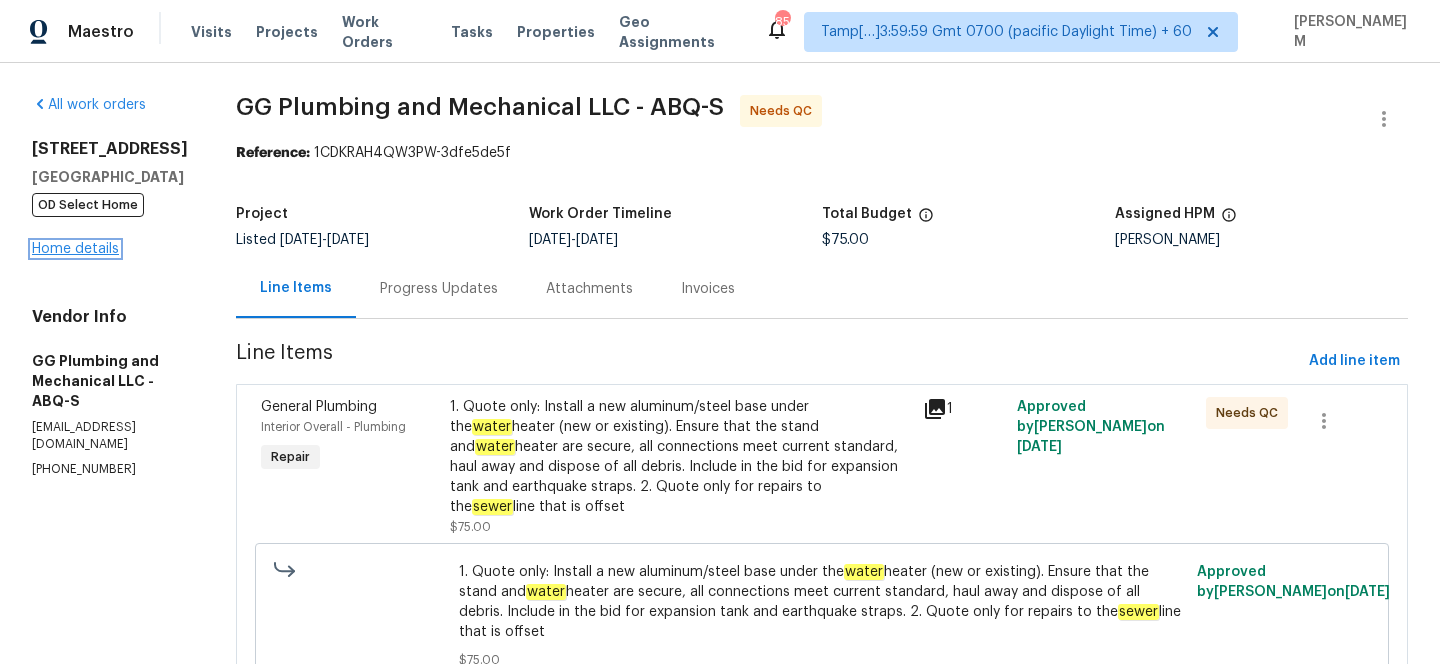 click on "Home details" at bounding box center (75, 249) 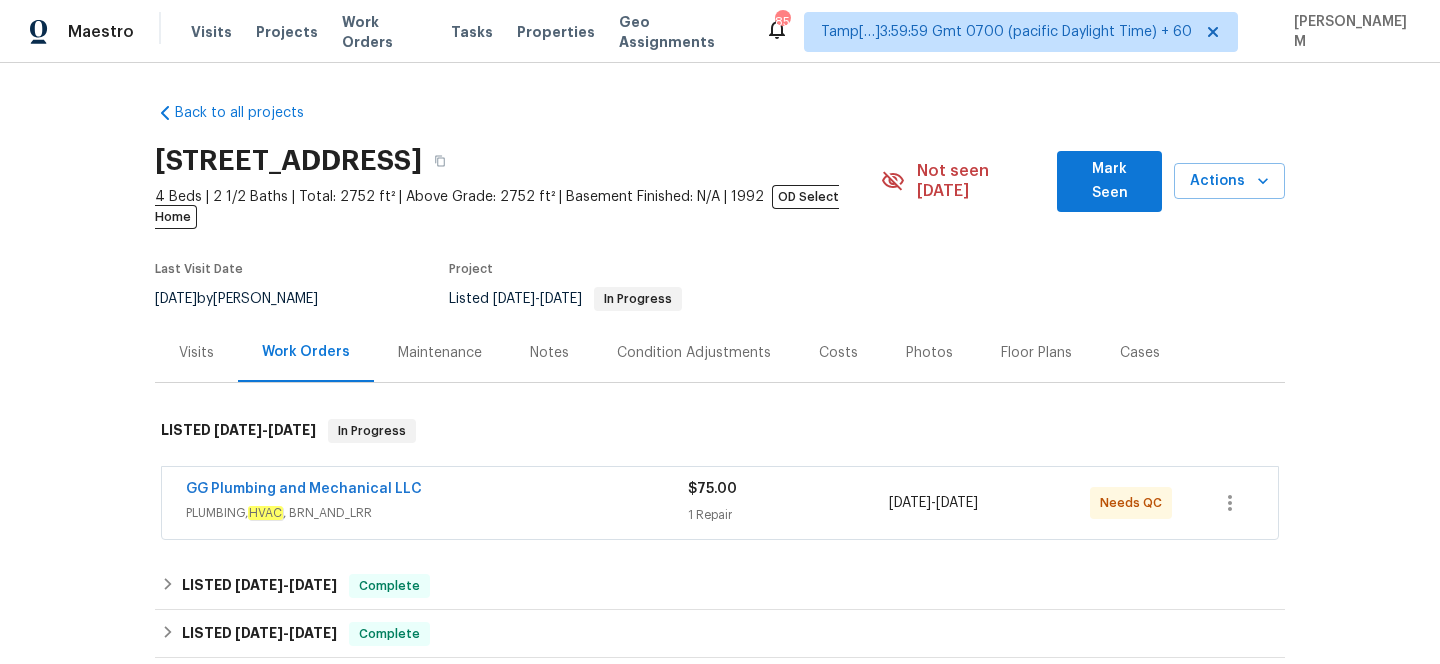 click on "PLUMBING,  HVAC , BRN_AND_LRR" at bounding box center (437, 513) 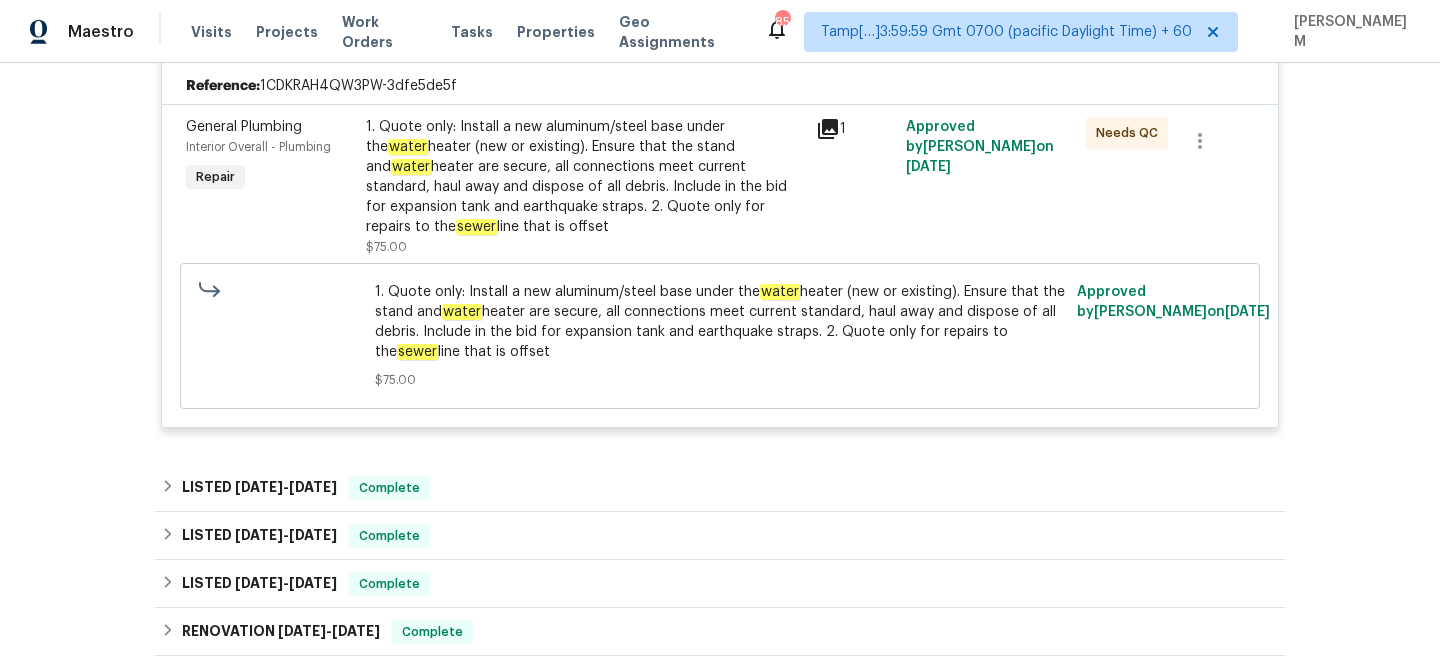 scroll, scrollTop: 520, scrollLeft: 0, axis: vertical 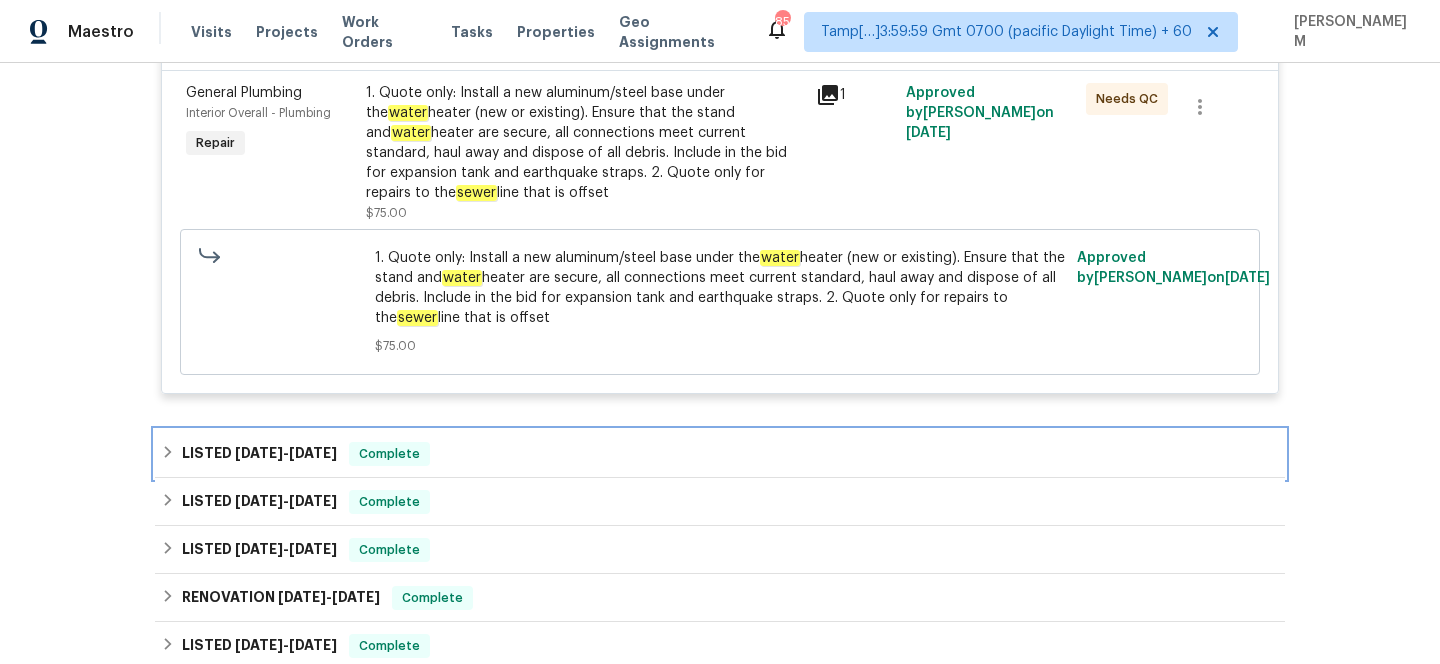 click on "LISTED   [DATE]  -  [DATE] Complete" at bounding box center [720, 454] 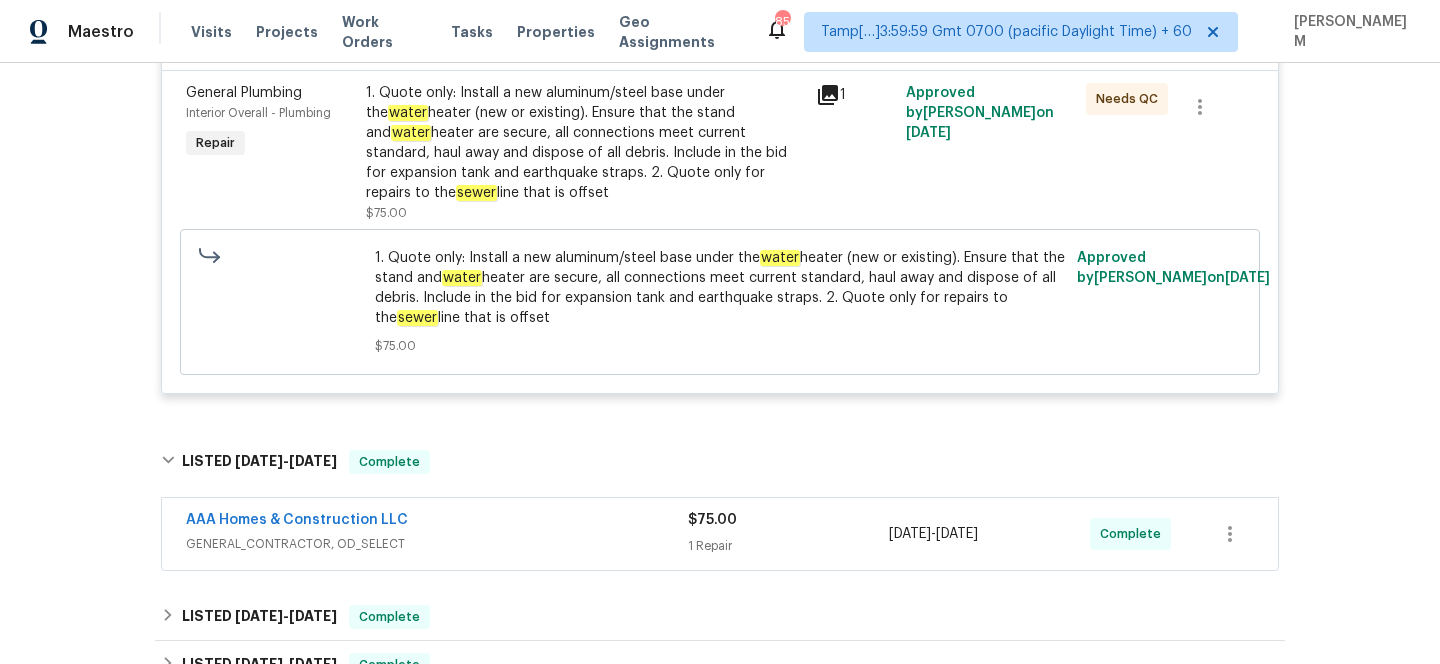 click on "AAA Homes & Construction LLC" at bounding box center (437, 522) 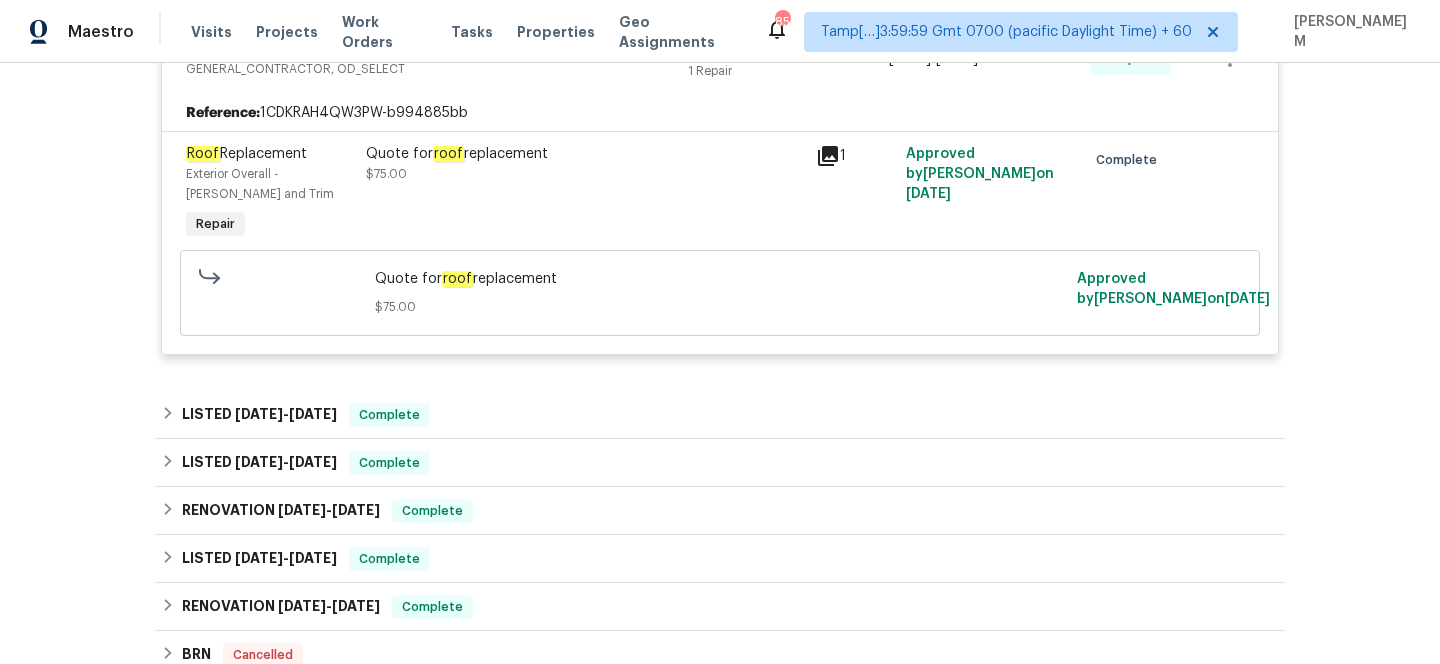 scroll, scrollTop: 1070, scrollLeft: 0, axis: vertical 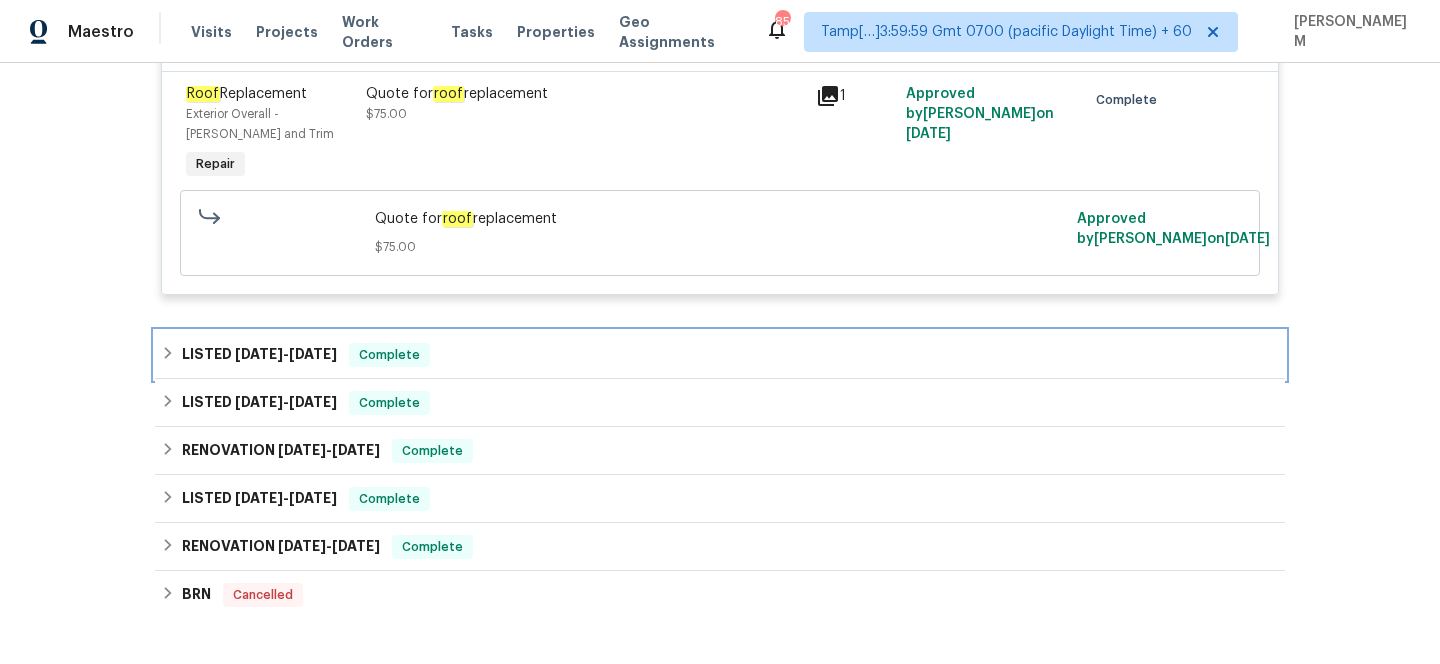 click on "LISTED   [DATE]  -  [DATE] Complete" at bounding box center (720, 355) 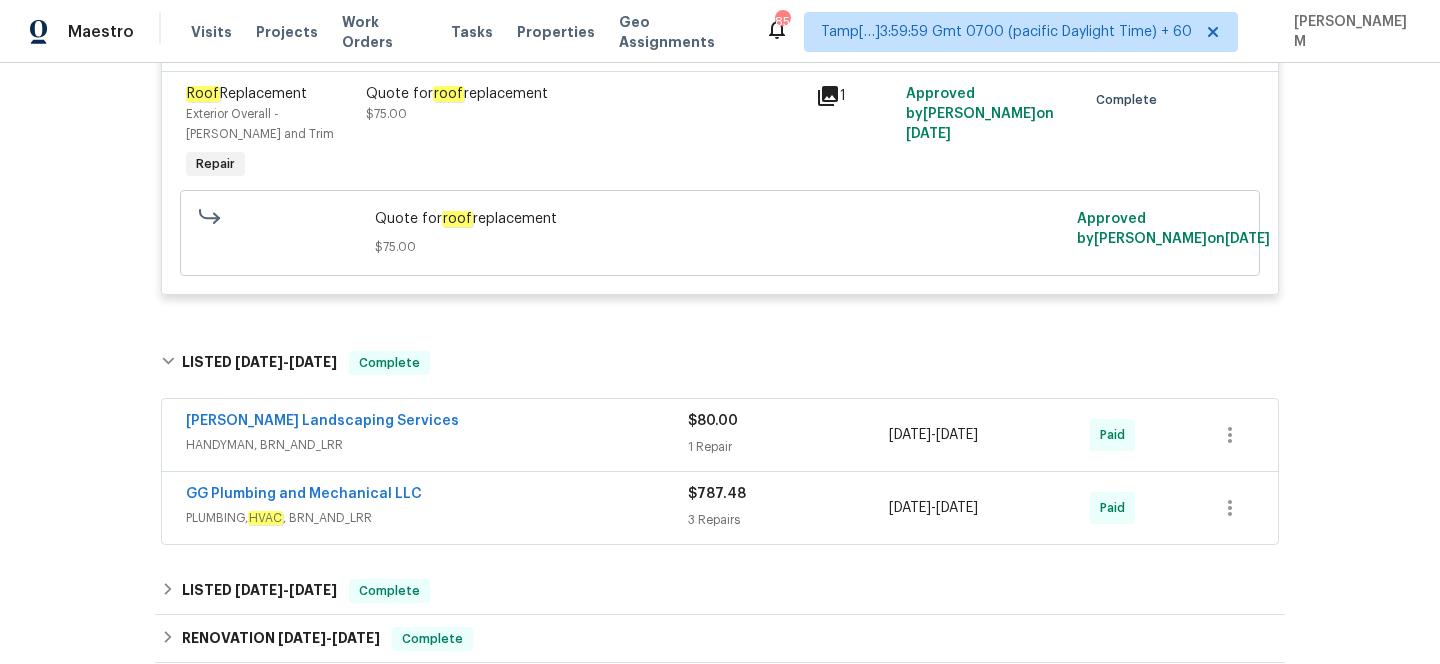 click on "HANDYMAN, BRN_AND_LRR" at bounding box center (437, 445) 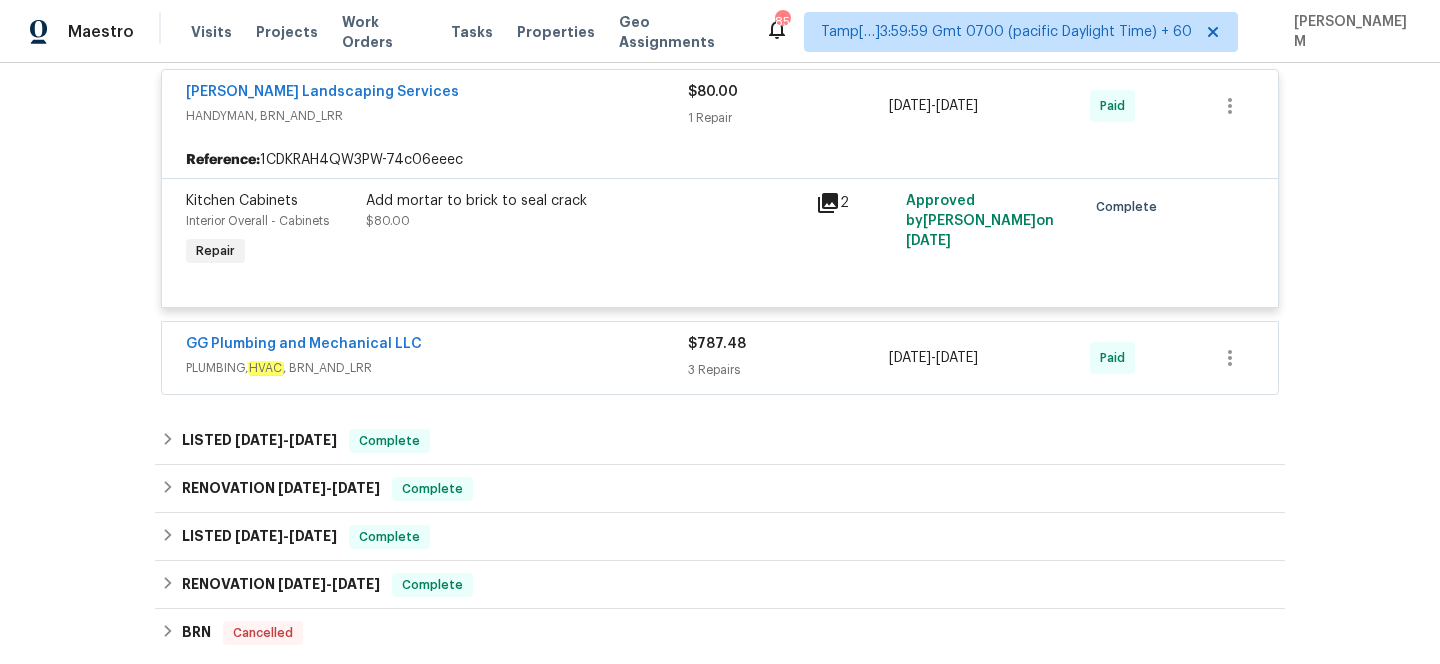 scroll, scrollTop: 1420, scrollLeft: 0, axis: vertical 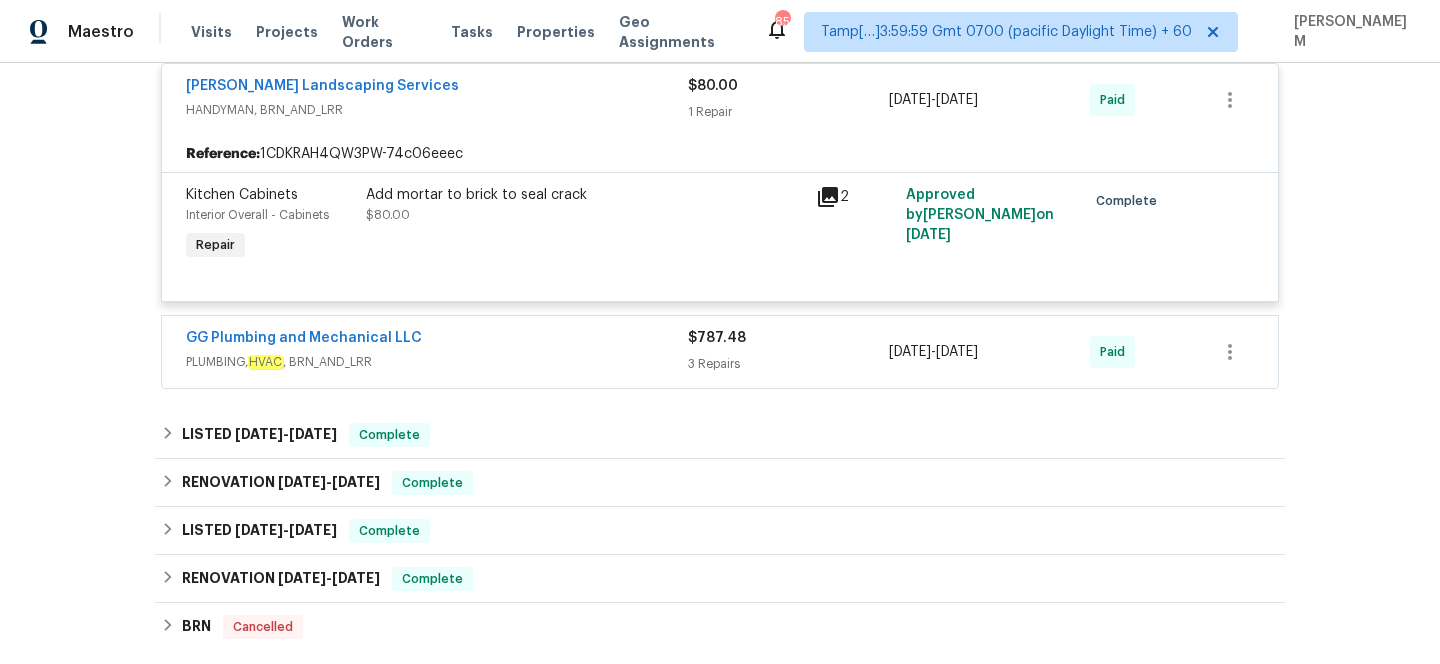 click on "PLUMBING,  HVAC , BRN_AND_LRR" at bounding box center (437, 362) 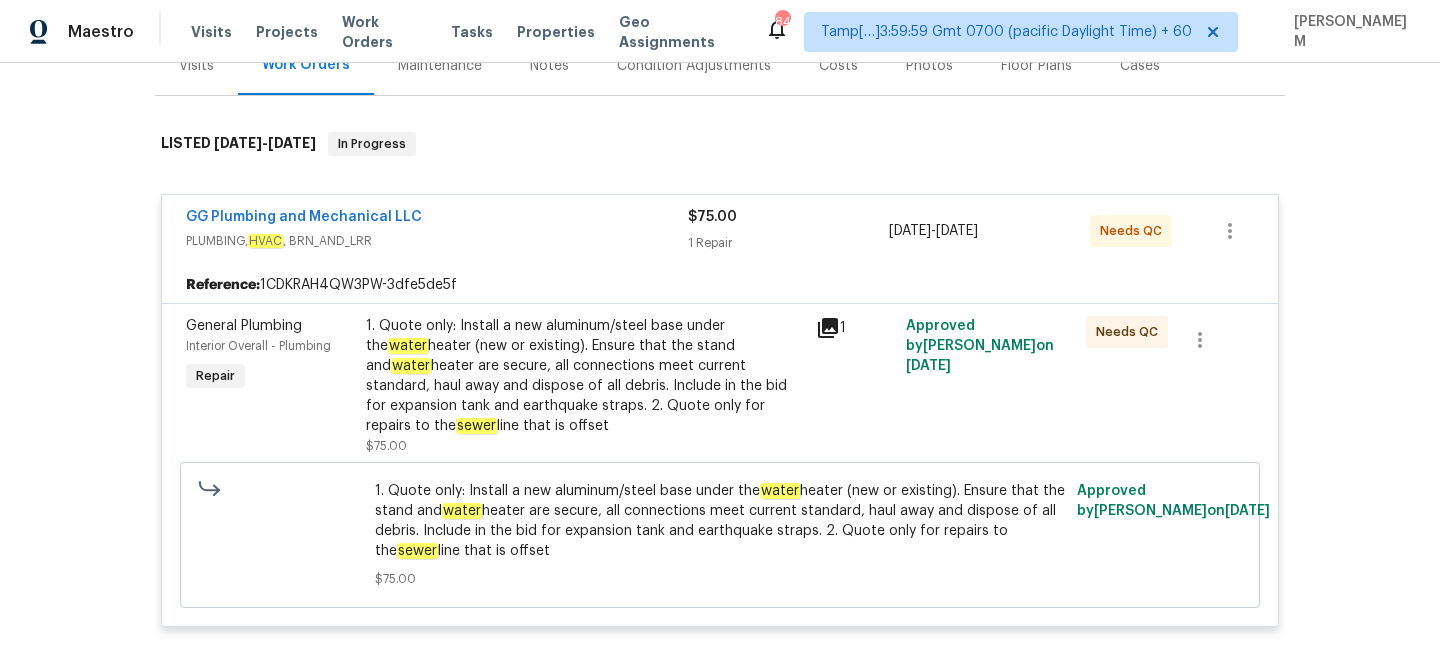 scroll, scrollTop: 65, scrollLeft: 0, axis: vertical 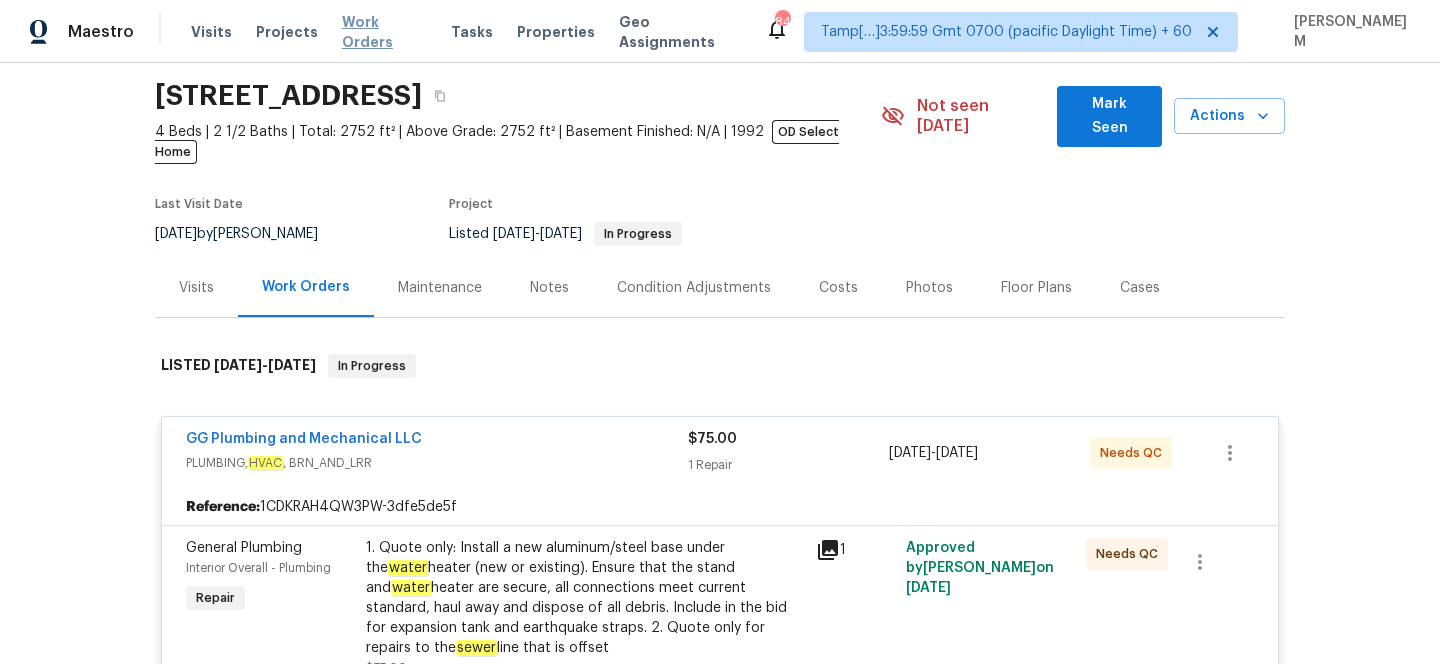 click on "Work Orders" at bounding box center (384, 32) 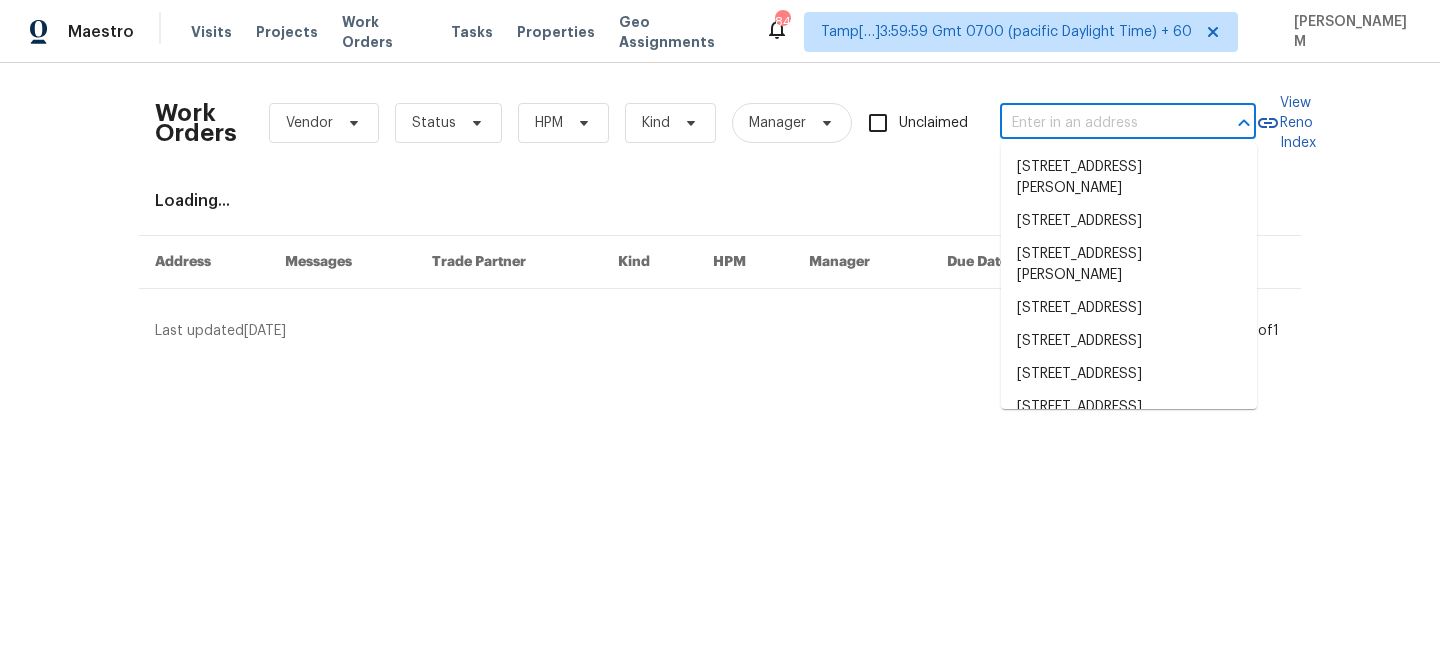 click at bounding box center [1100, 123] 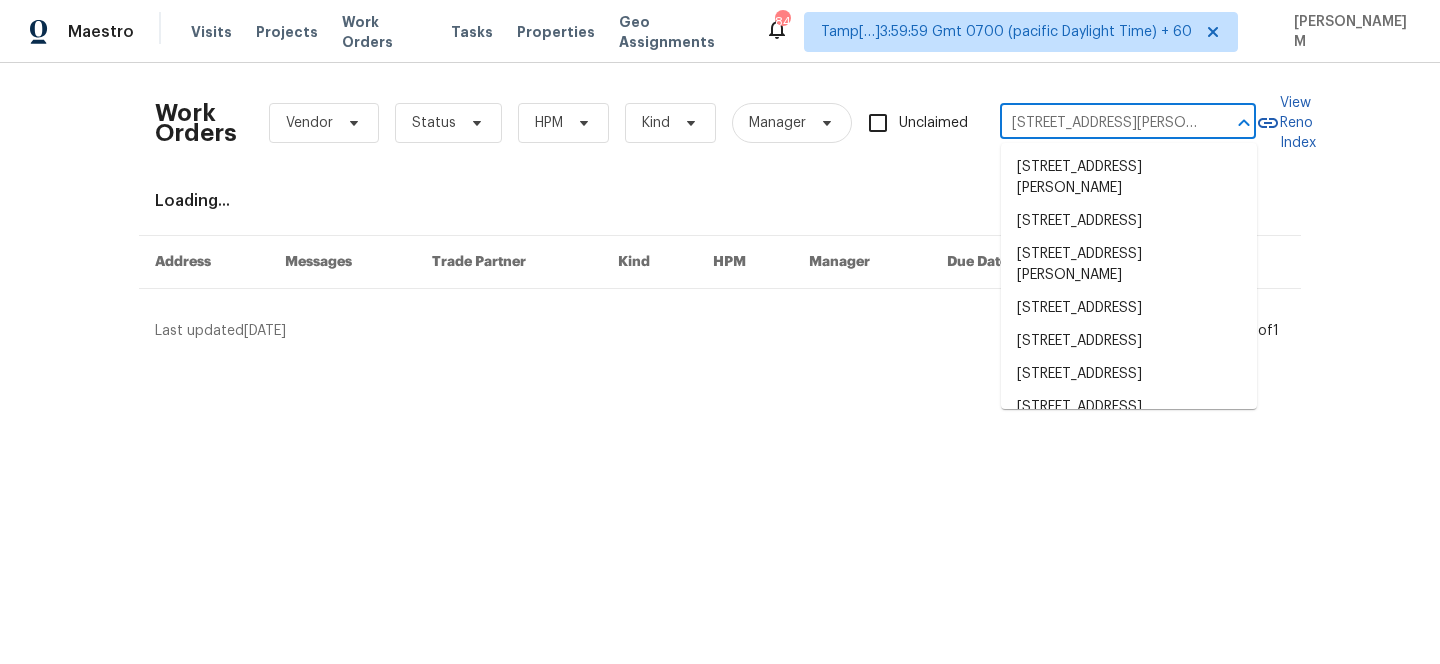 scroll, scrollTop: 0, scrollLeft: 29, axis: horizontal 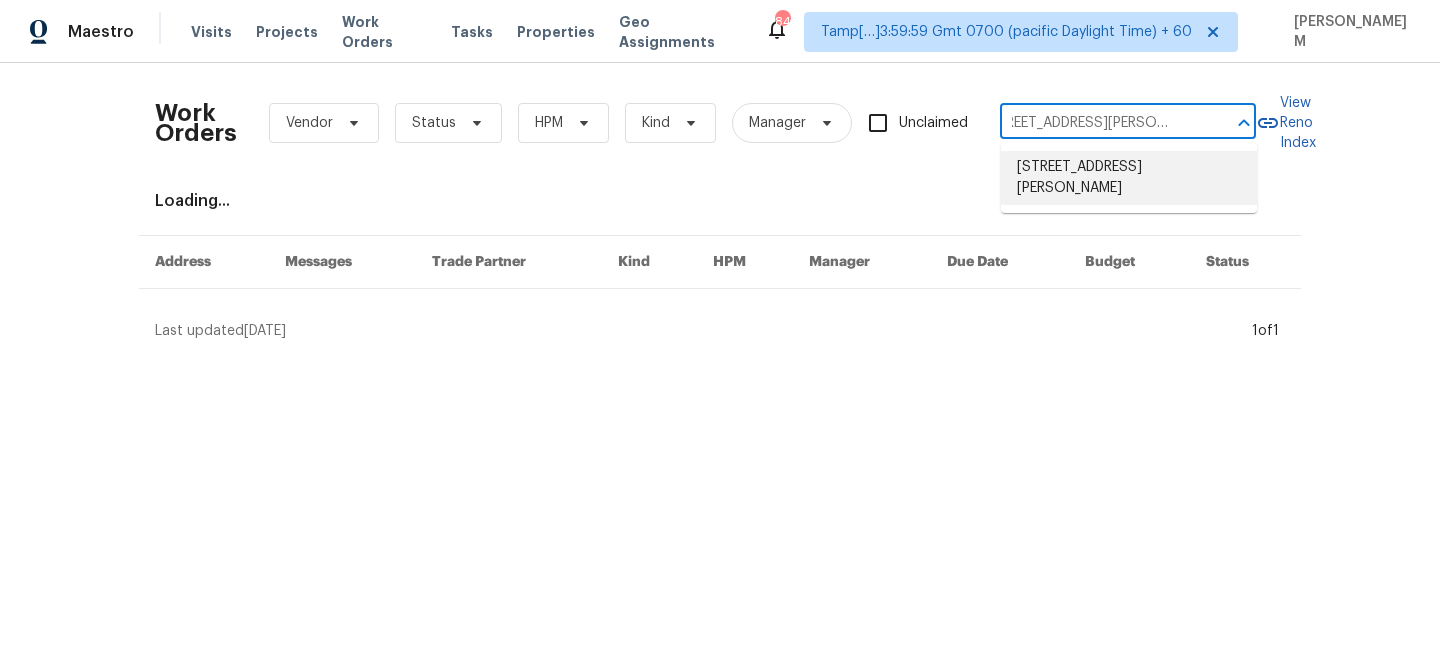 click on "[STREET_ADDRESS][PERSON_NAME]" at bounding box center [1129, 178] 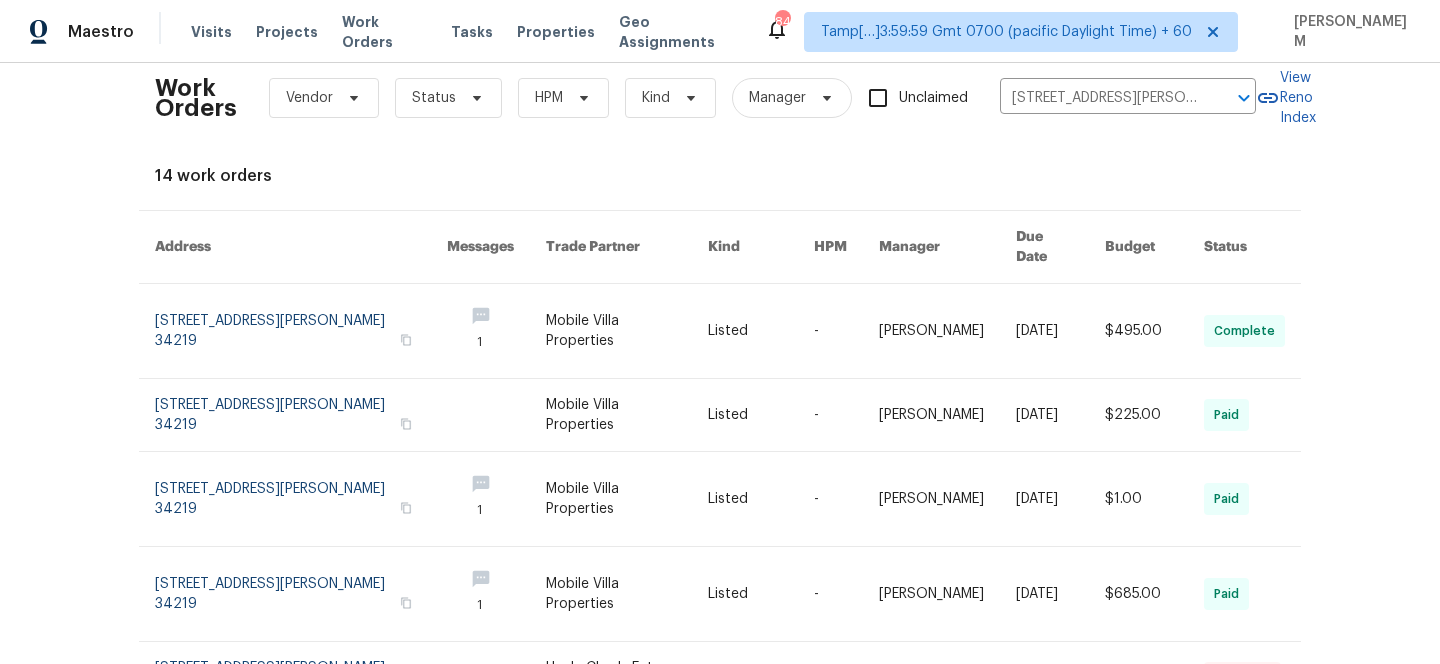scroll, scrollTop: 26, scrollLeft: 0, axis: vertical 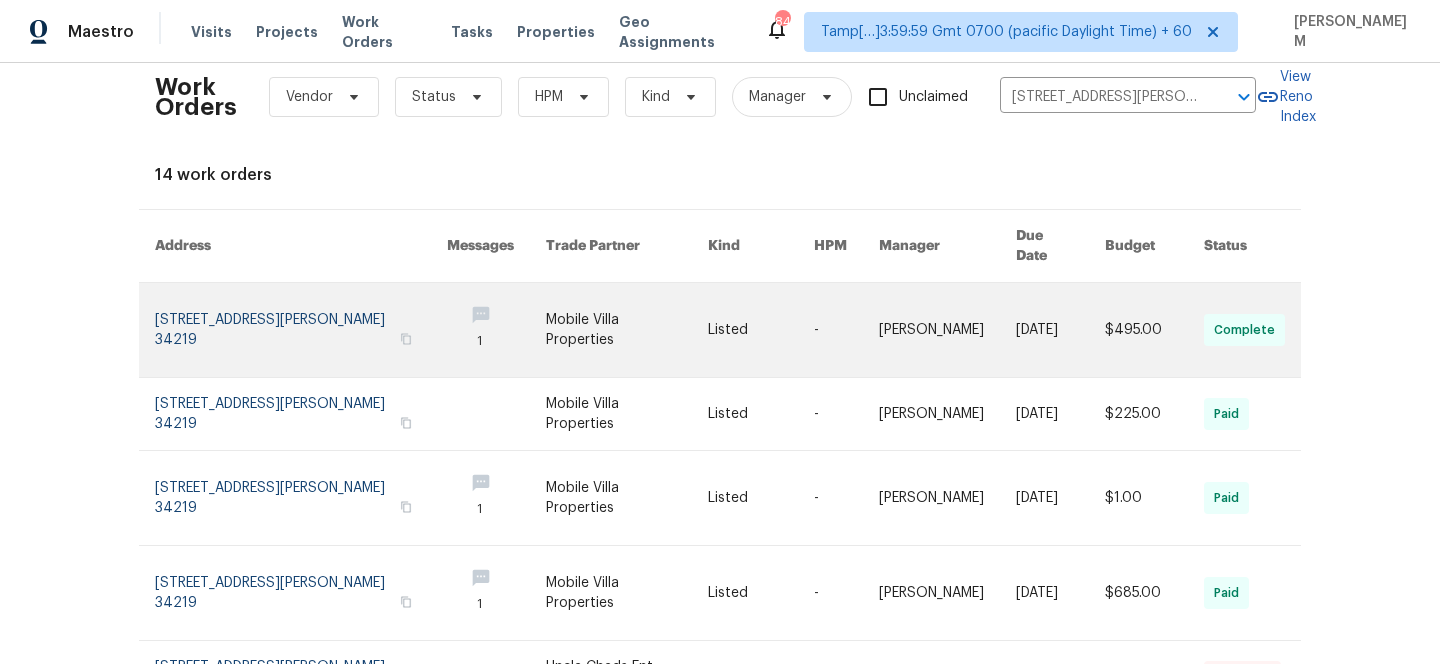 click at bounding box center (947, 330) 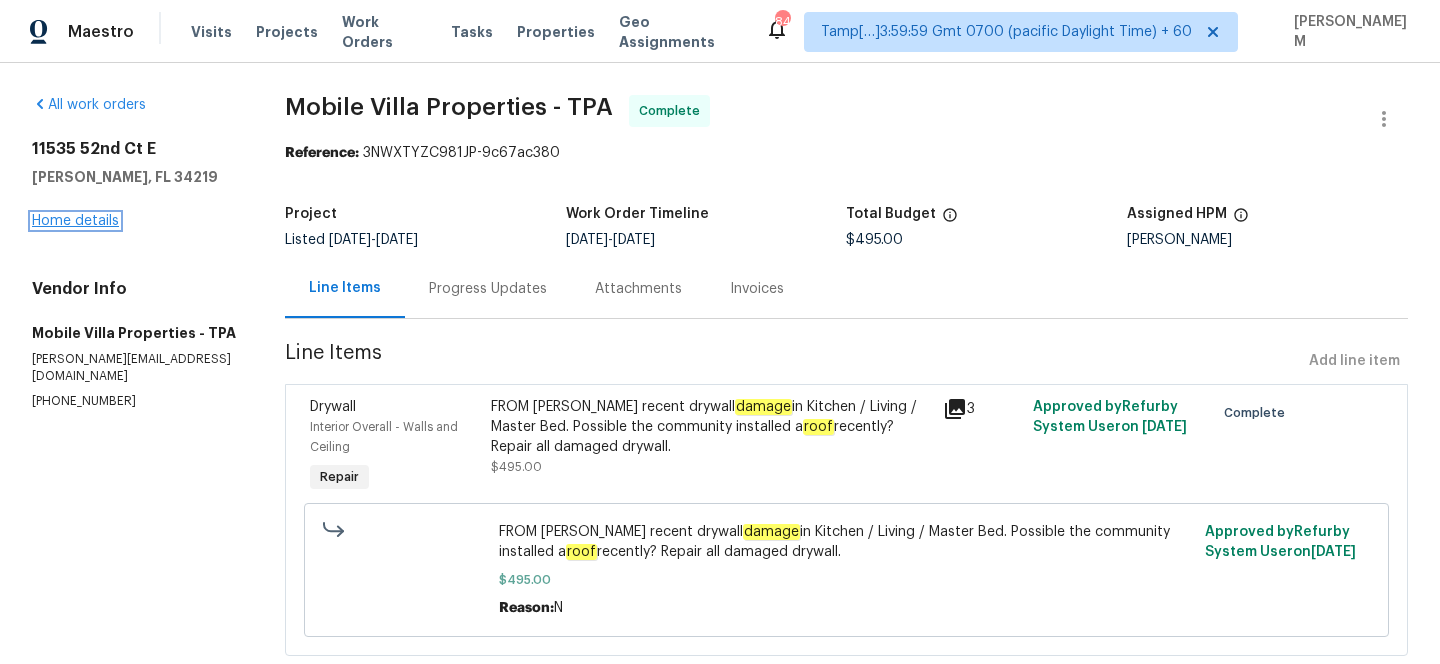 click on "Home details" at bounding box center (75, 221) 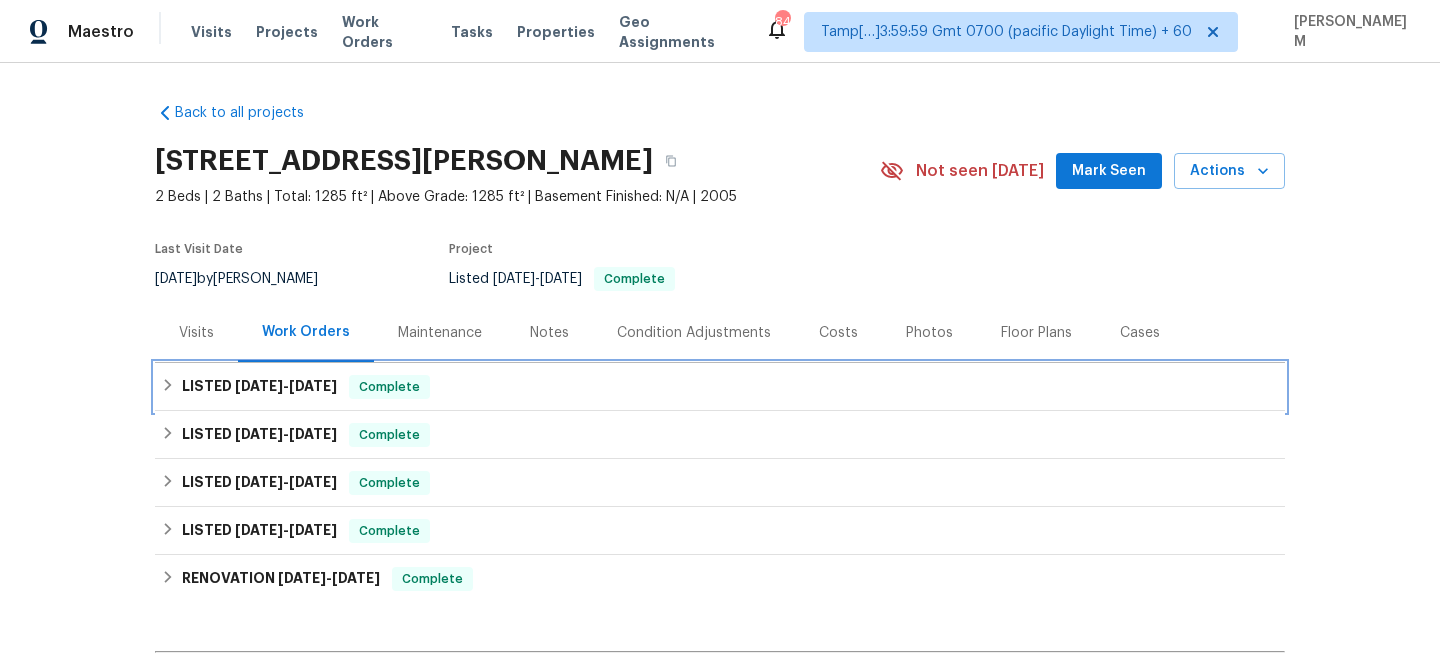 click on "LISTED   [DATE]  -  [DATE] Complete" at bounding box center [720, 387] 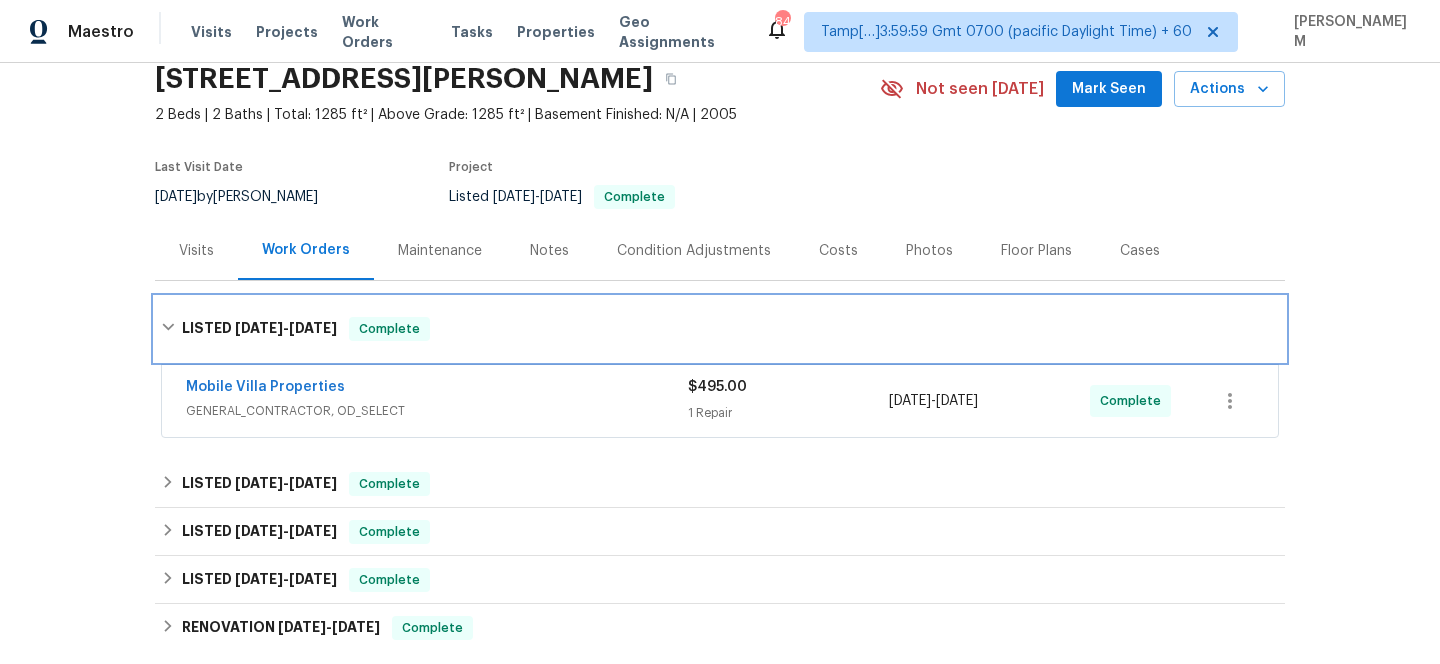 scroll, scrollTop: 159, scrollLeft: 0, axis: vertical 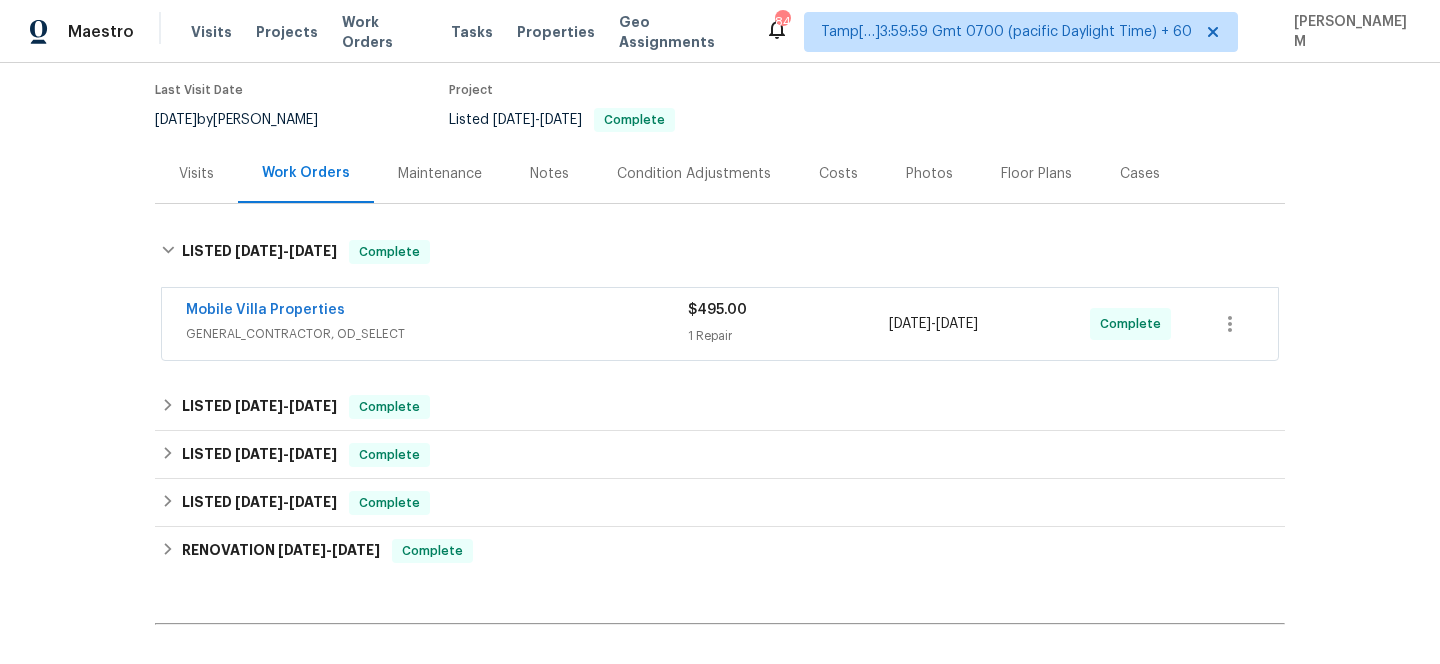 click on "GENERAL_CONTRACTOR, OD_SELECT" at bounding box center (437, 334) 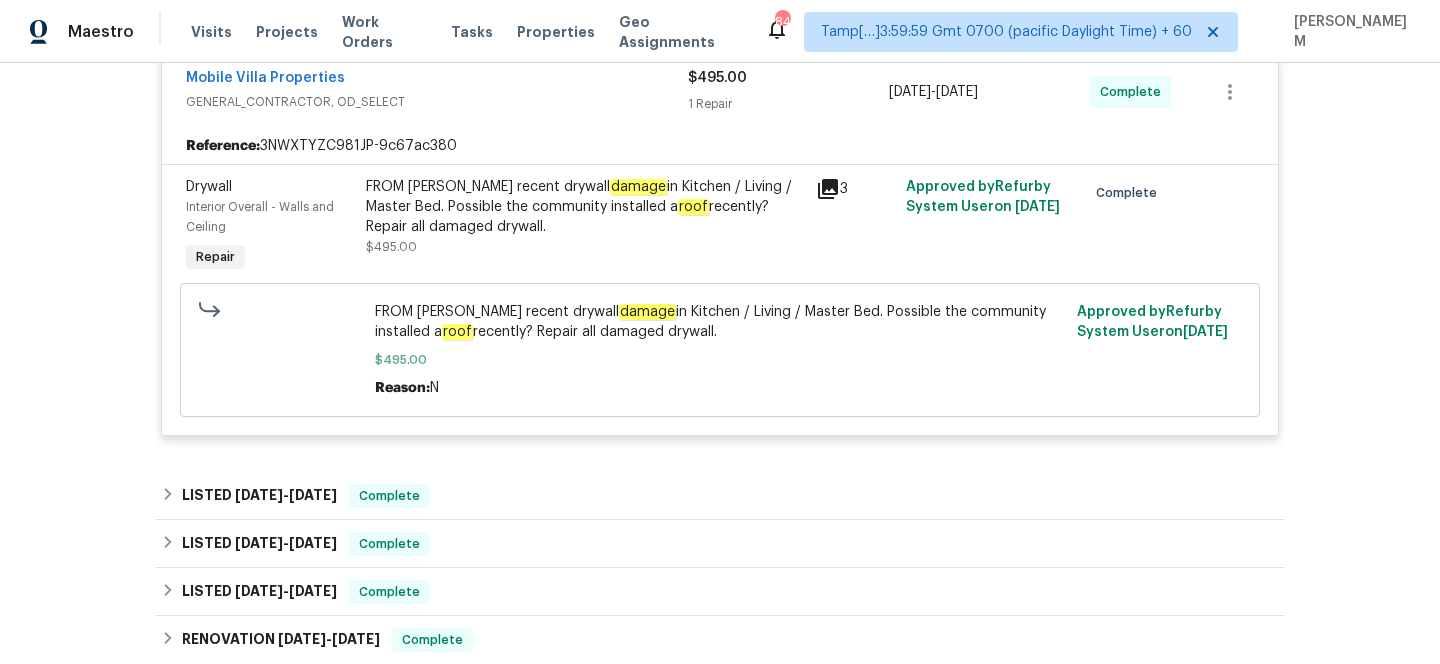 scroll, scrollTop: 431, scrollLeft: 0, axis: vertical 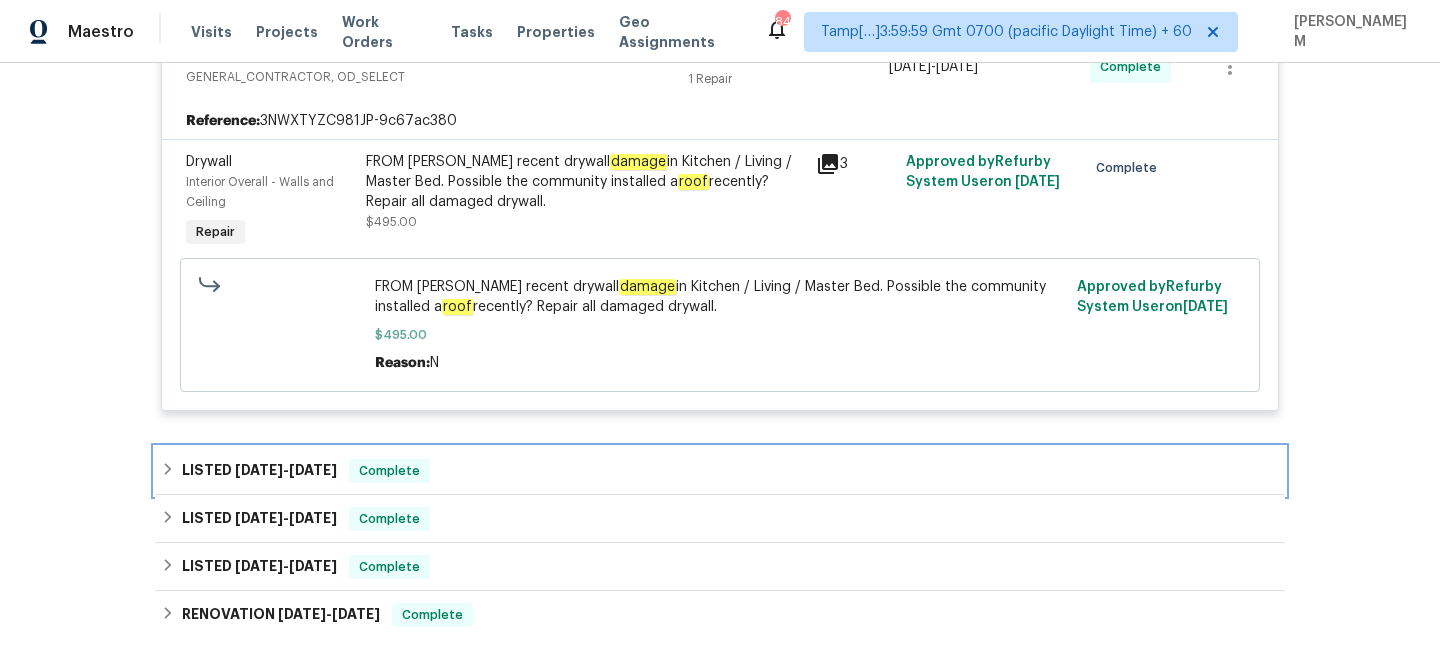 click on "LISTED   [DATE]  -  [DATE] Complete" at bounding box center (720, 471) 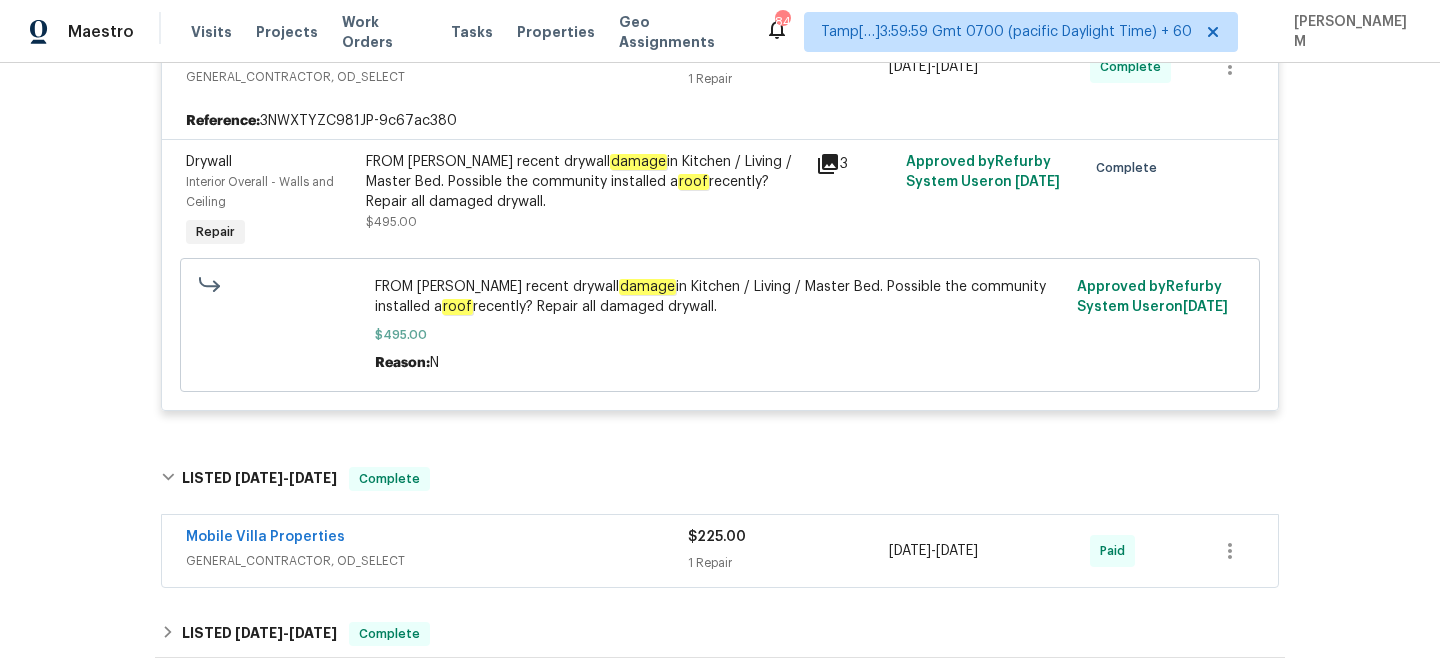 click on "GENERAL_CONTRACTOR, OD_SELECT" at bounding box center (437, 561) 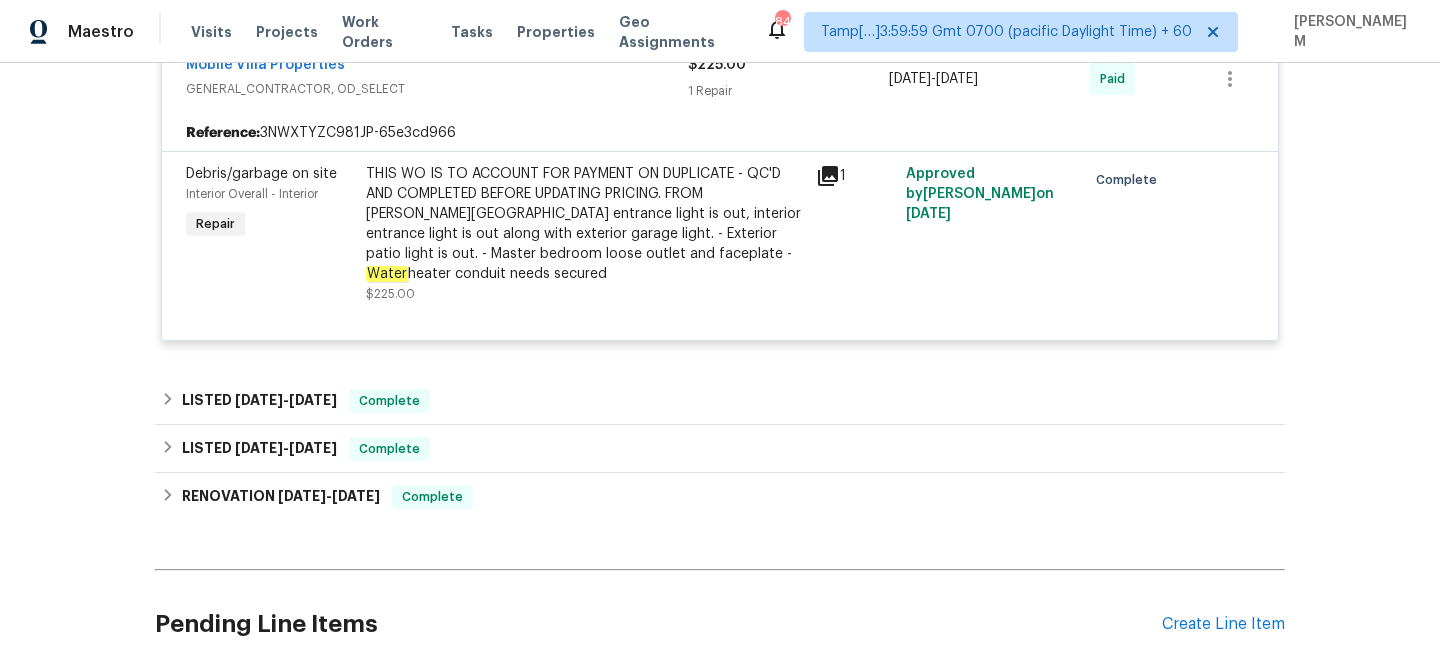 scroll, scrollTop: 945, scrollLeft: 0, axis: vertical 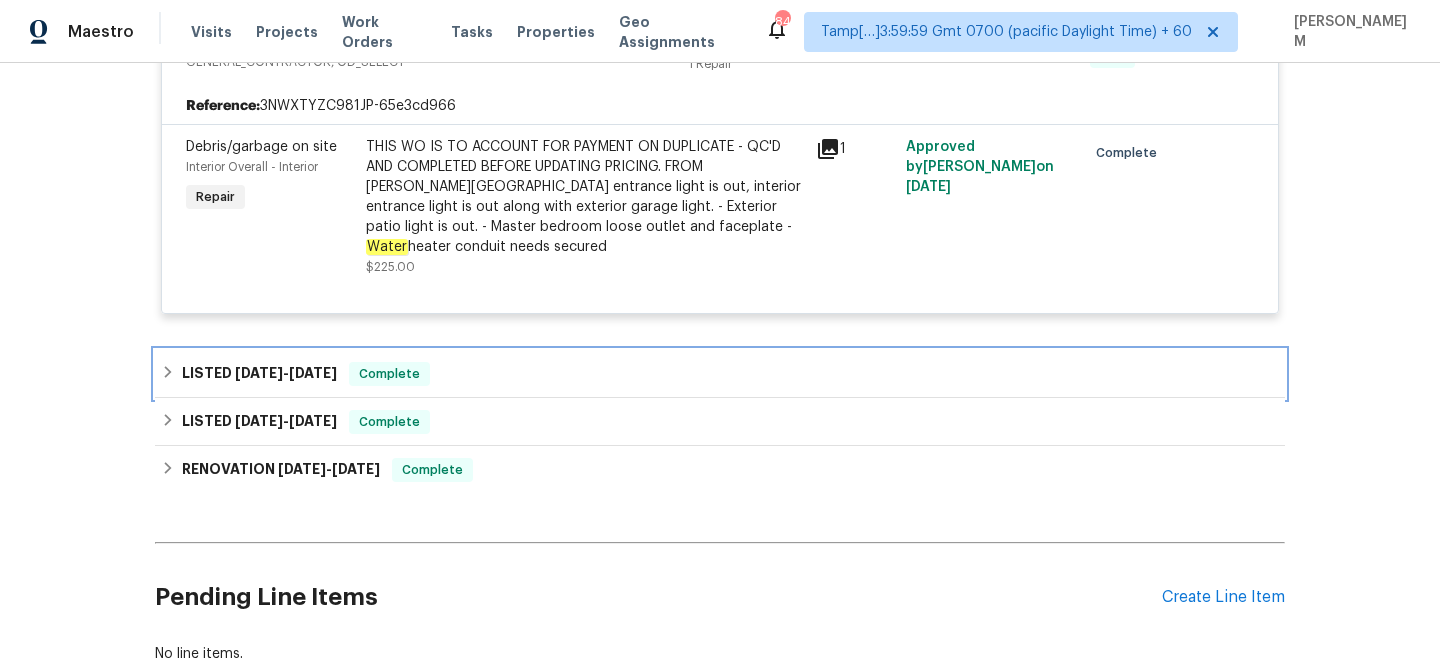 click on "LISTED   [DATE]  -  [DATE] Complete" at bounding box center (720, 374) 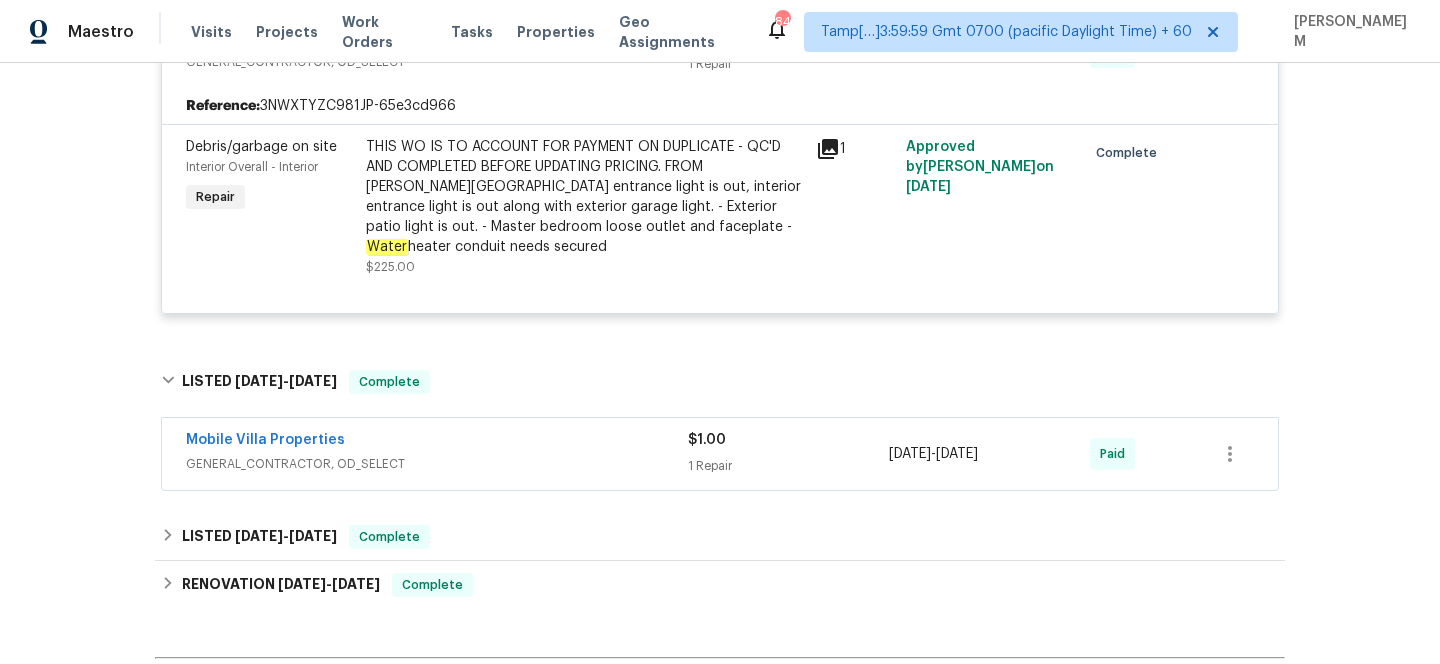 click on "GENERAL_CONTRACTOR, OD_SELECT" at bounding box center (437, 464) 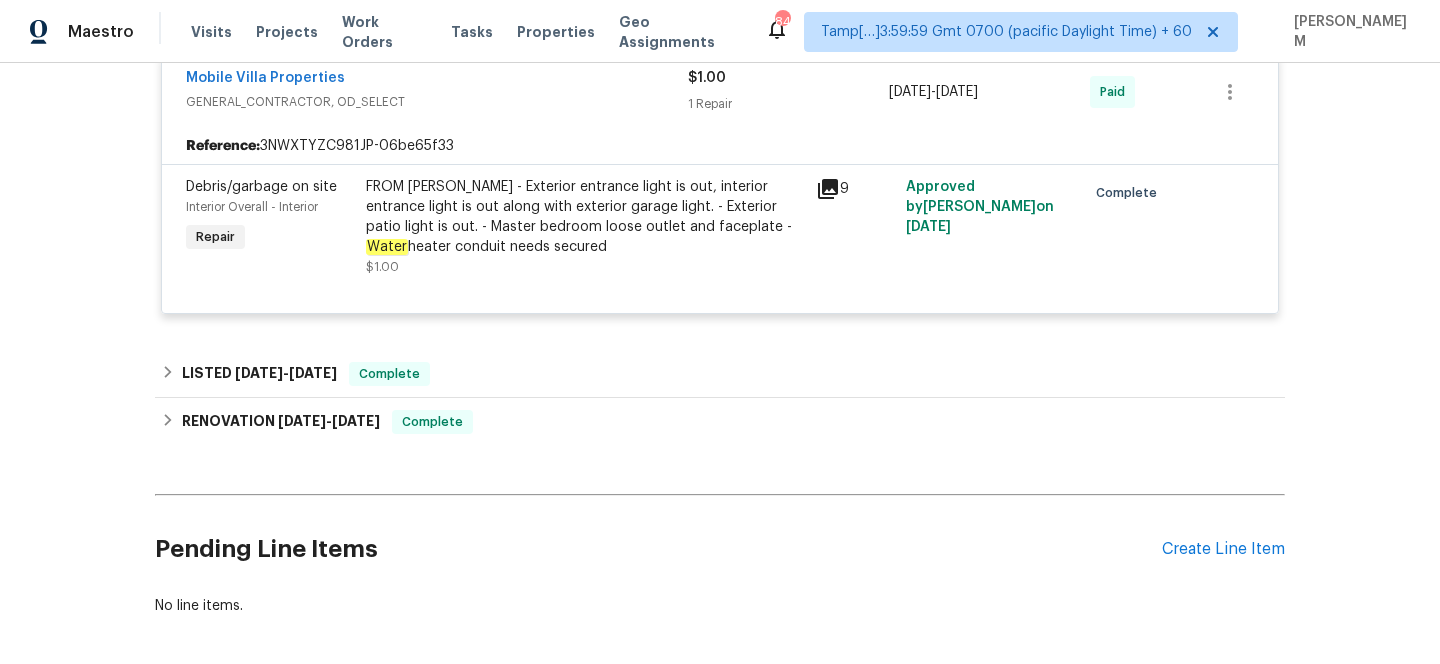 scroll, scrollTop: 1327, scrollLeft: 0, axis: vertical 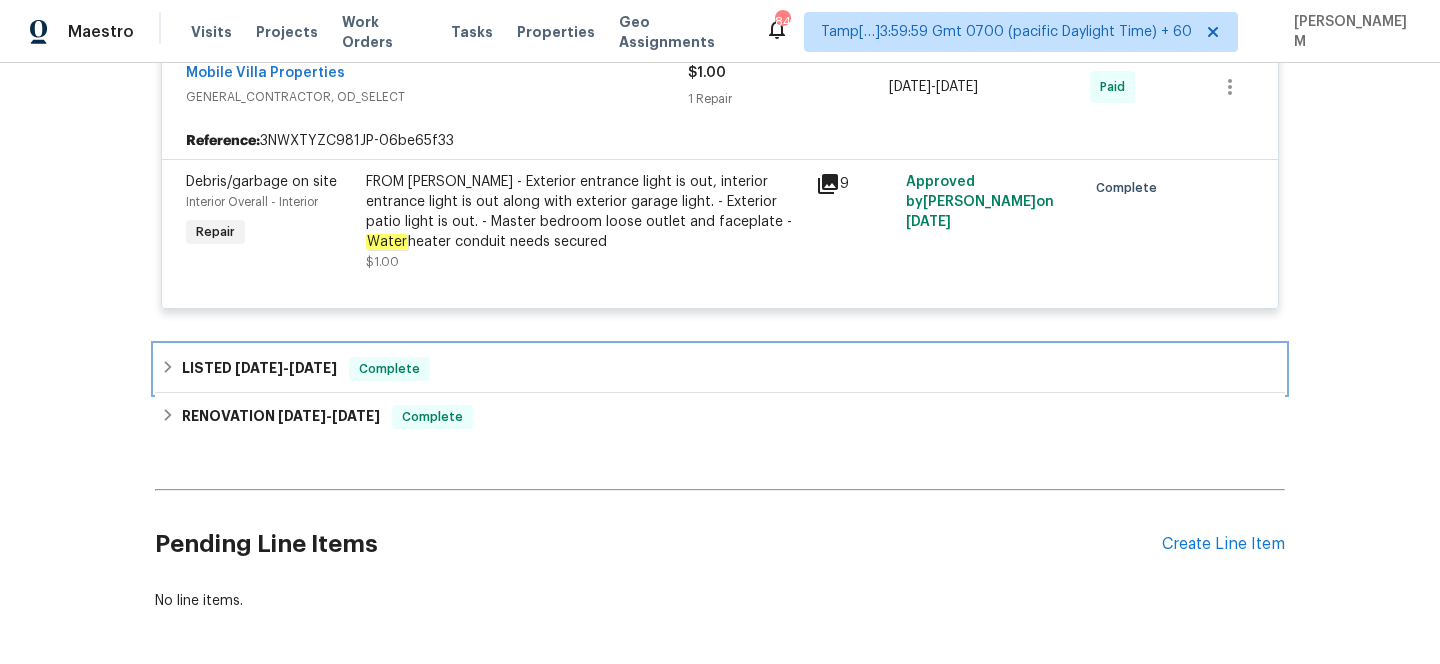 click on "LISTED   [DATE]  -  [DATE] Complete" at bounding box center [720, 369] 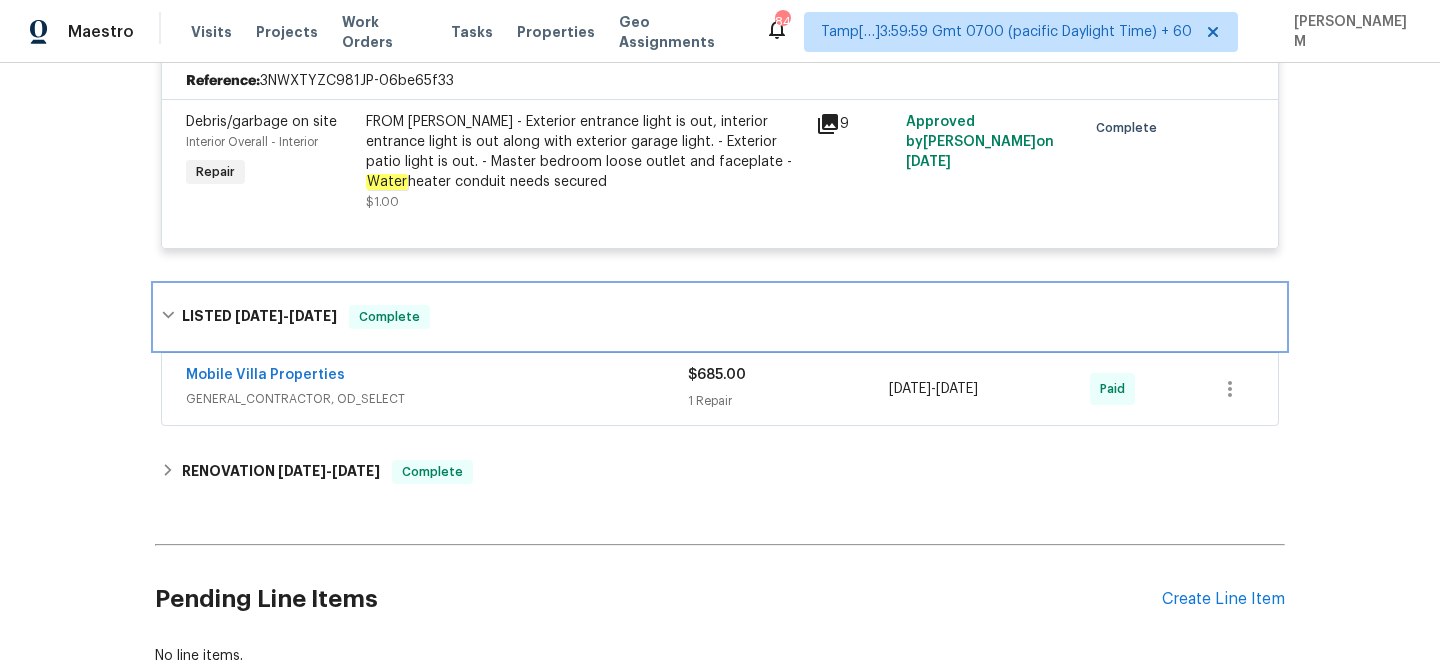 scroll, scrollTop: 1408, scrollLeft: 0, axis: vertical 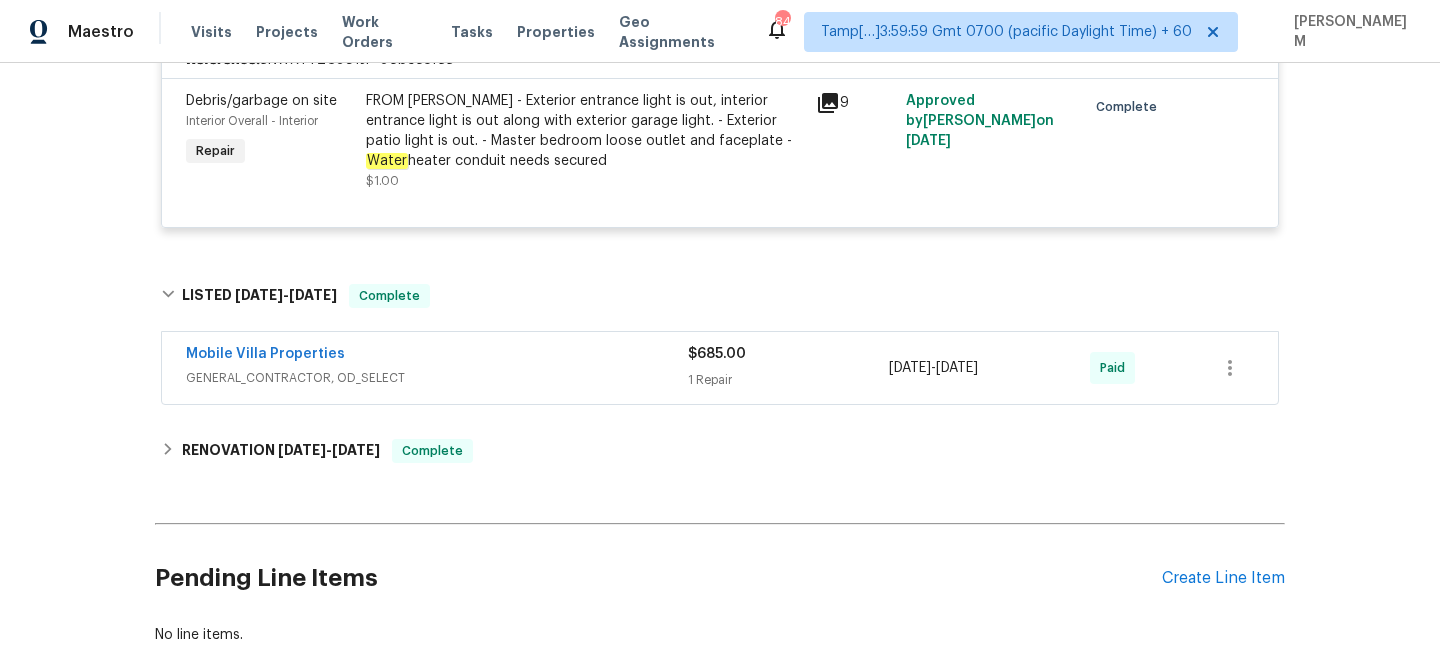 click on "Mobile Villa Properties" at bounding box center (437, 356) 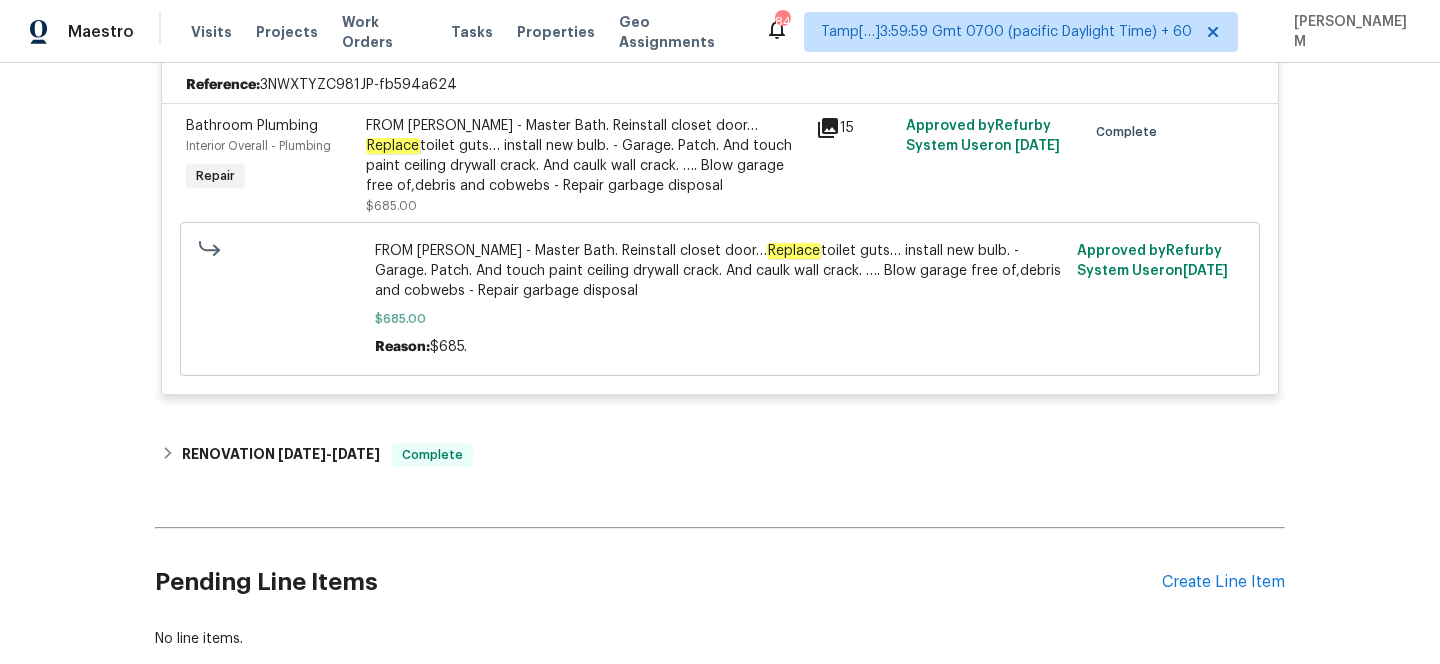 scroll, scrollTop: 1884, scrollLeft: 0, axis: vertical 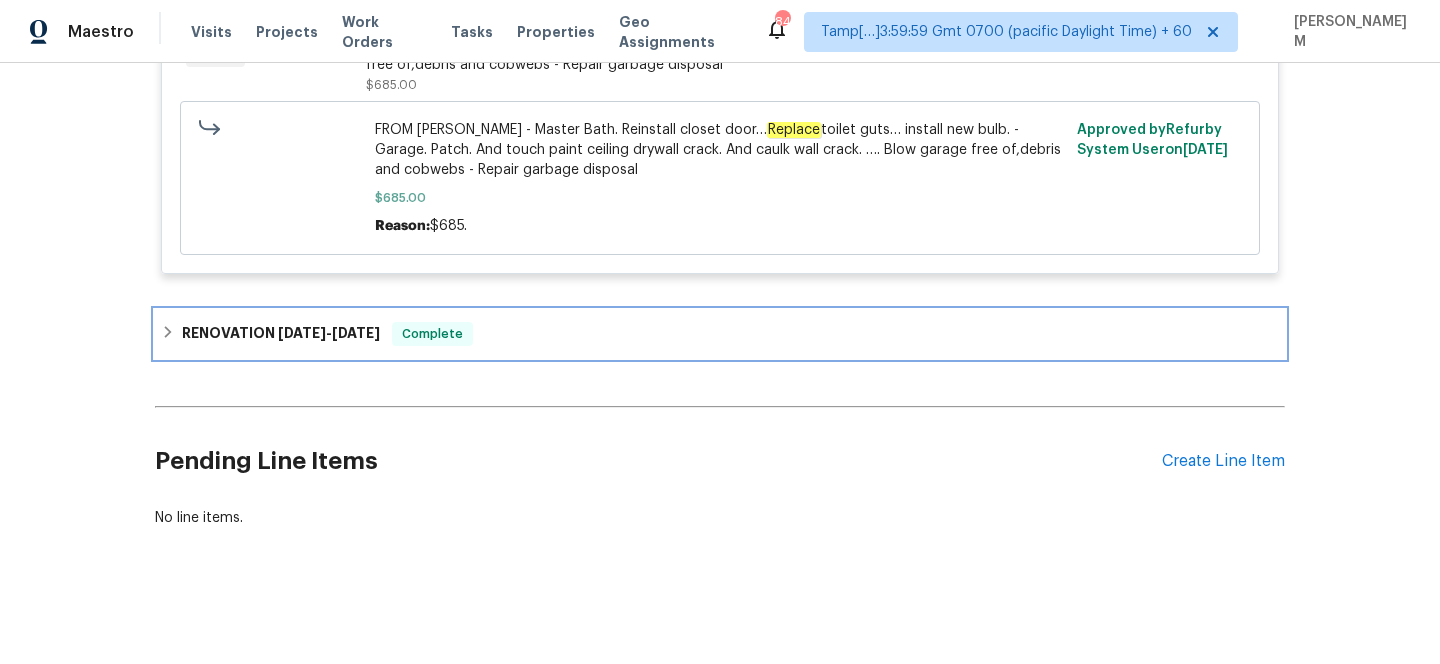 click on "RENOVATION   [DATE]  -  [DATE] Complete" at bounding box center (720, 334) 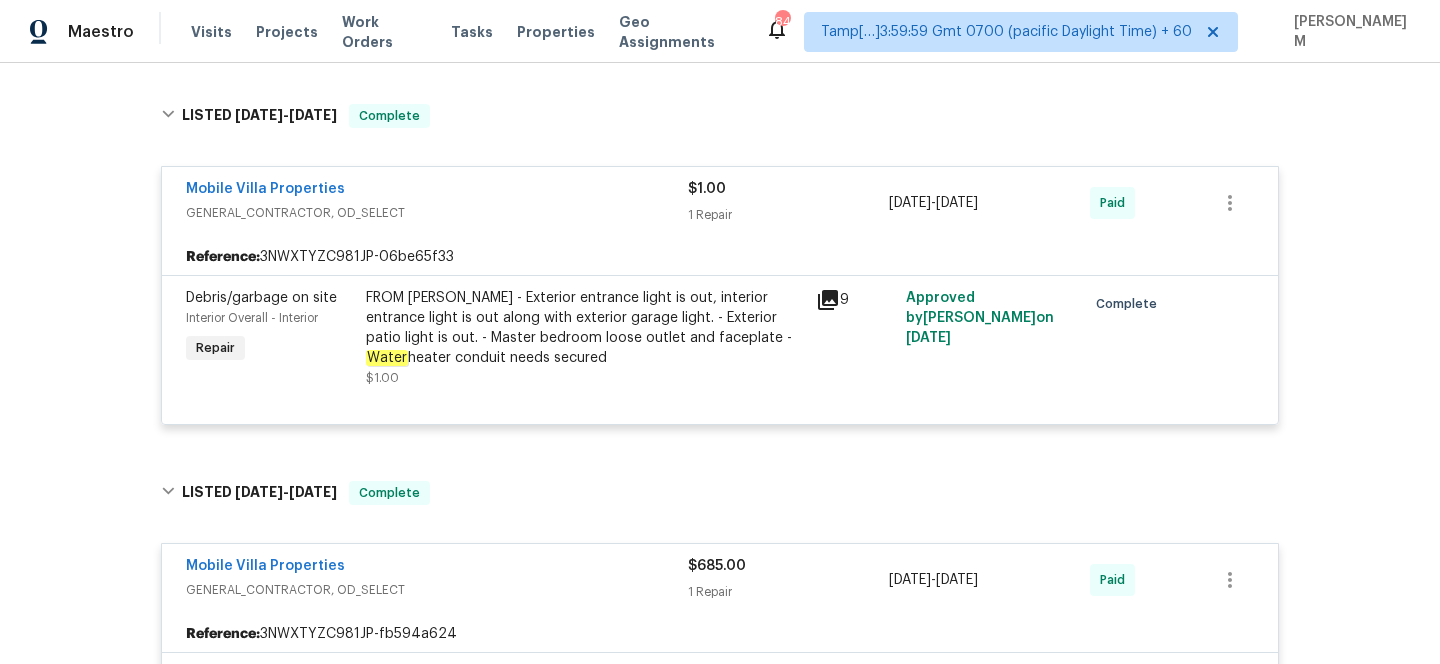 scroll, scrollTop: 1179, scrollLeft: 0, axis: vertical 